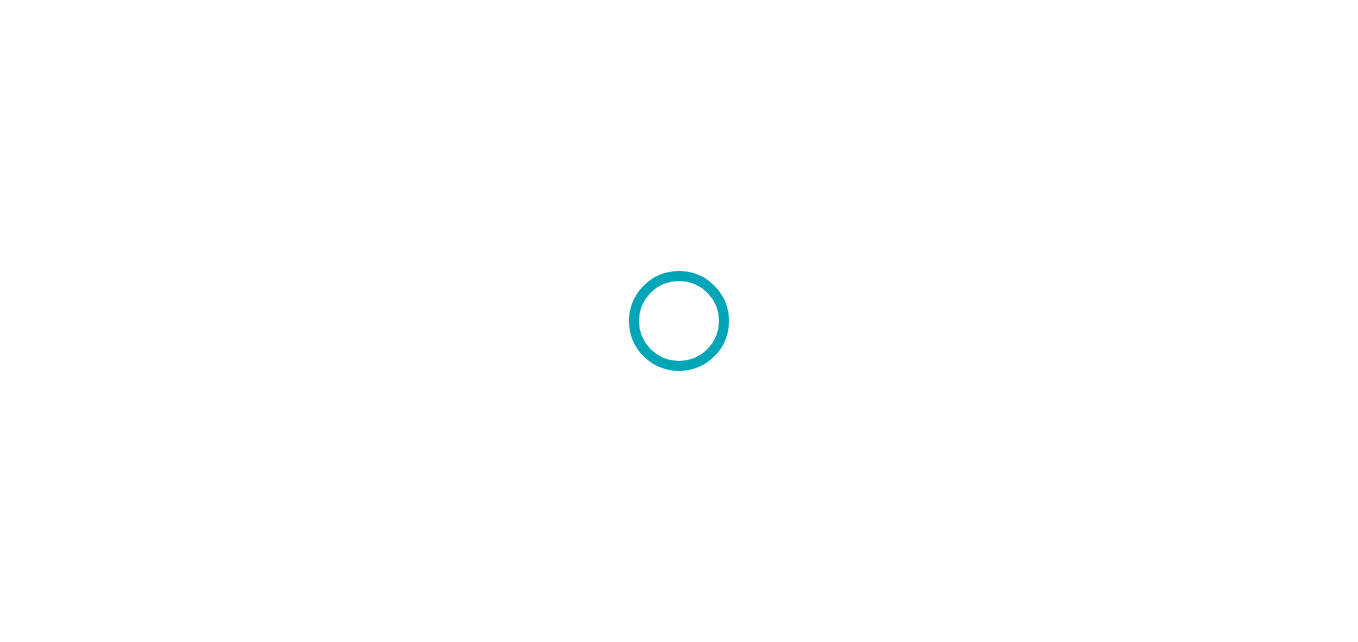 scroll, scrollTop: 0, scrollLeft: 0, axis: both 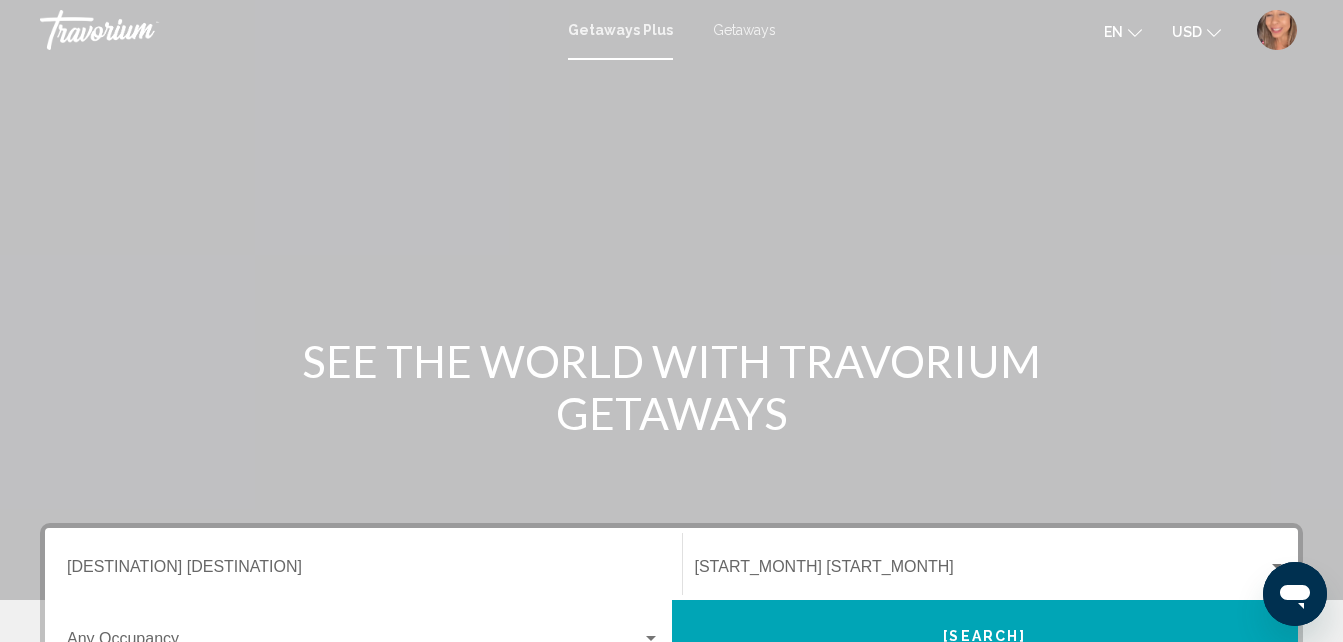 click on "Getaways Plus" at bounding box center [620, 30] 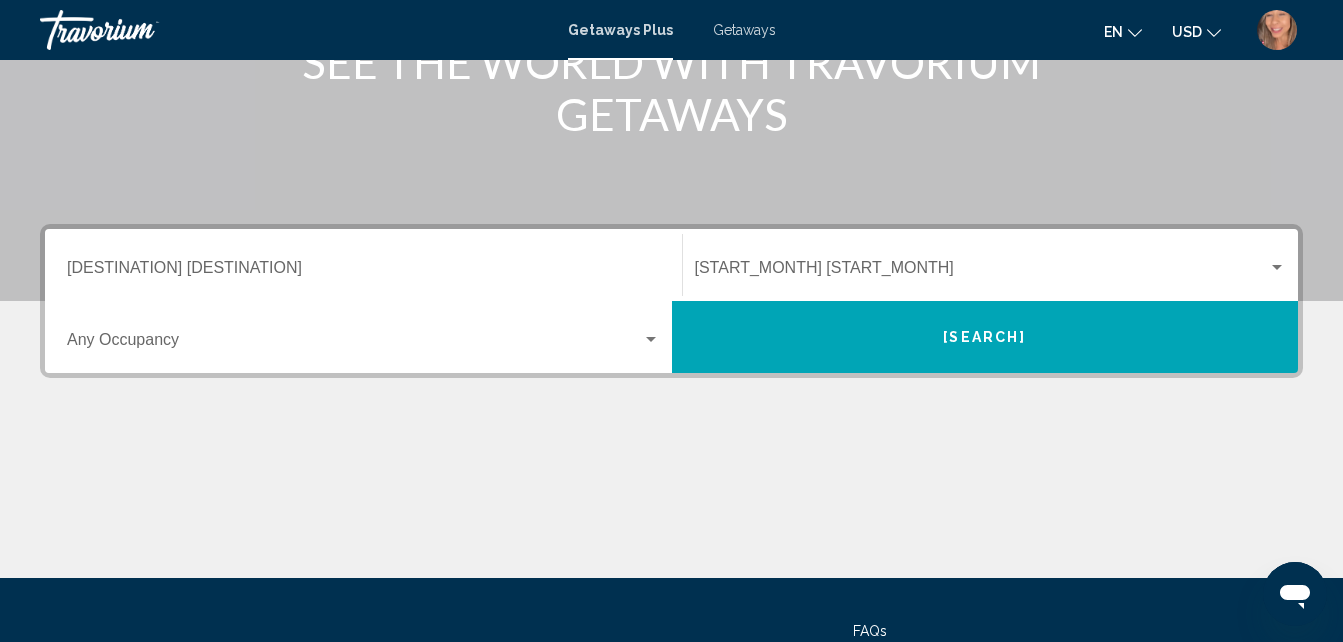 scroll, scrollTop: 300, scrollLeft: 0, axis: vertical 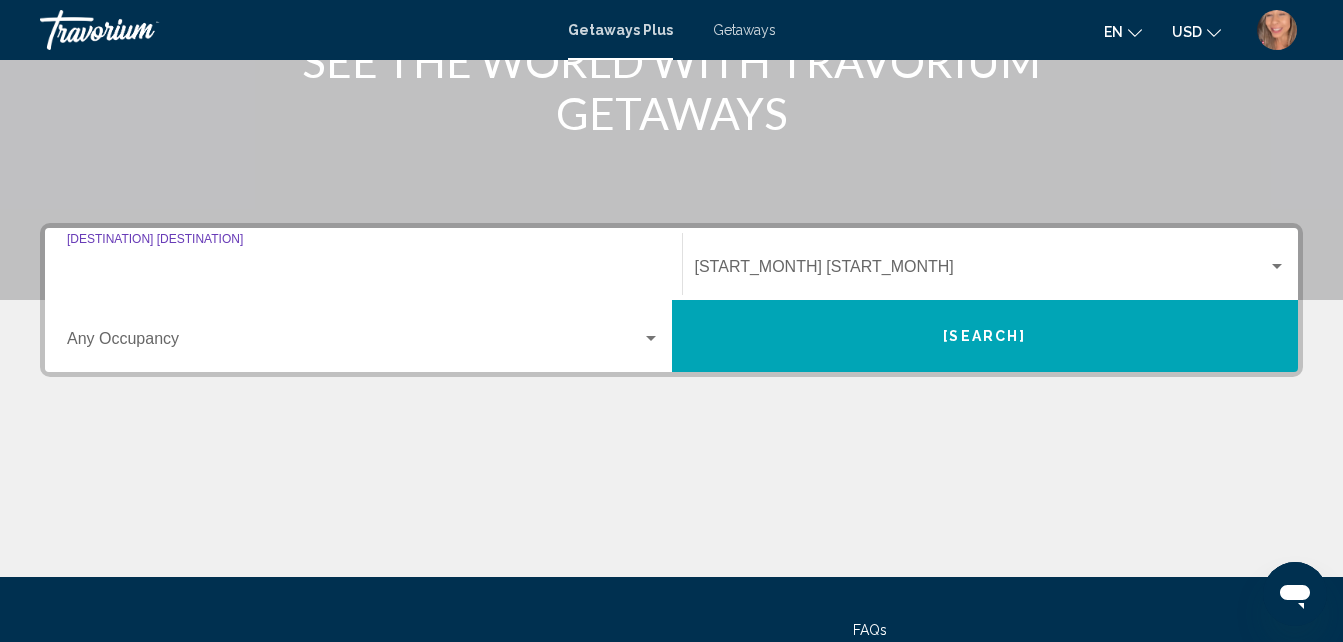 click on "Destination All Destinations" at bounding box center (363, 271) 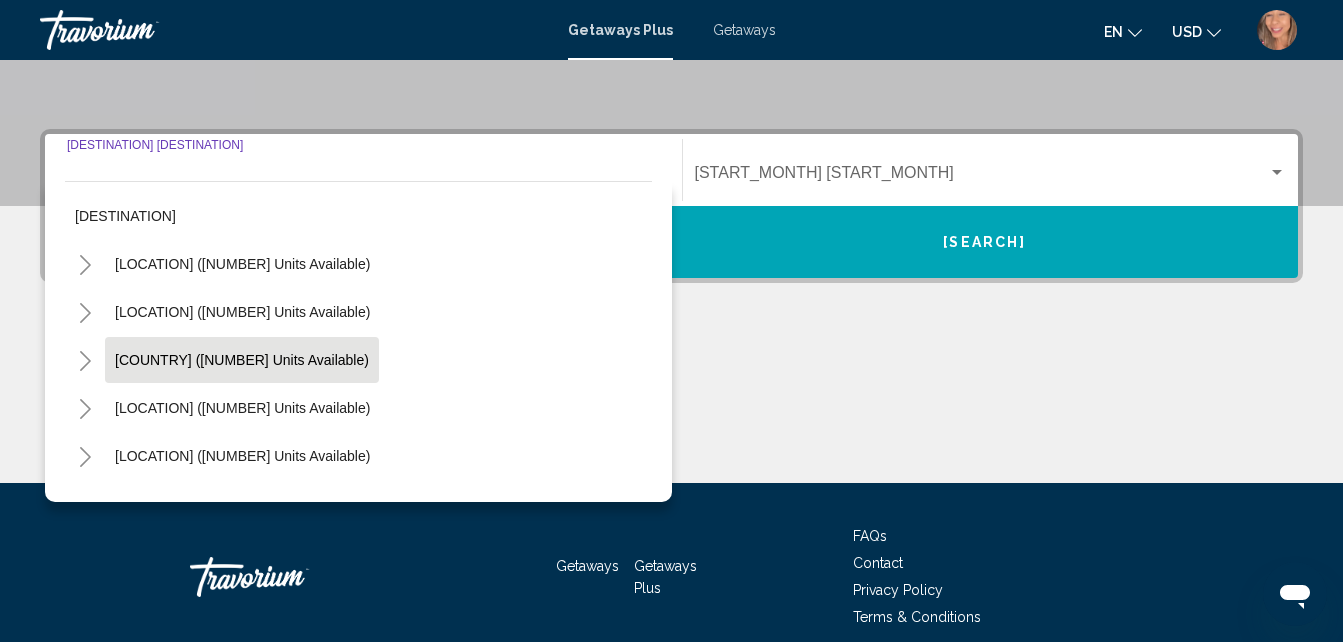scroll, scrollTop: 458, scrollLeft: 0, axis: vertical 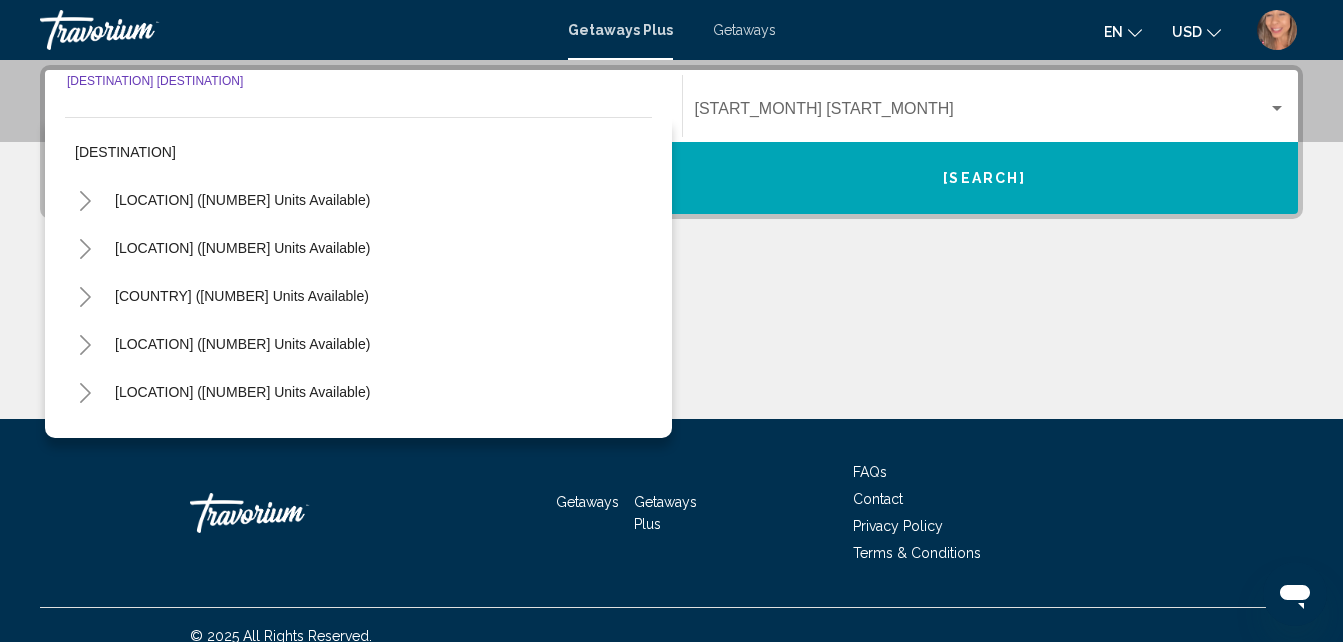 click at bounding box center (85, 393) 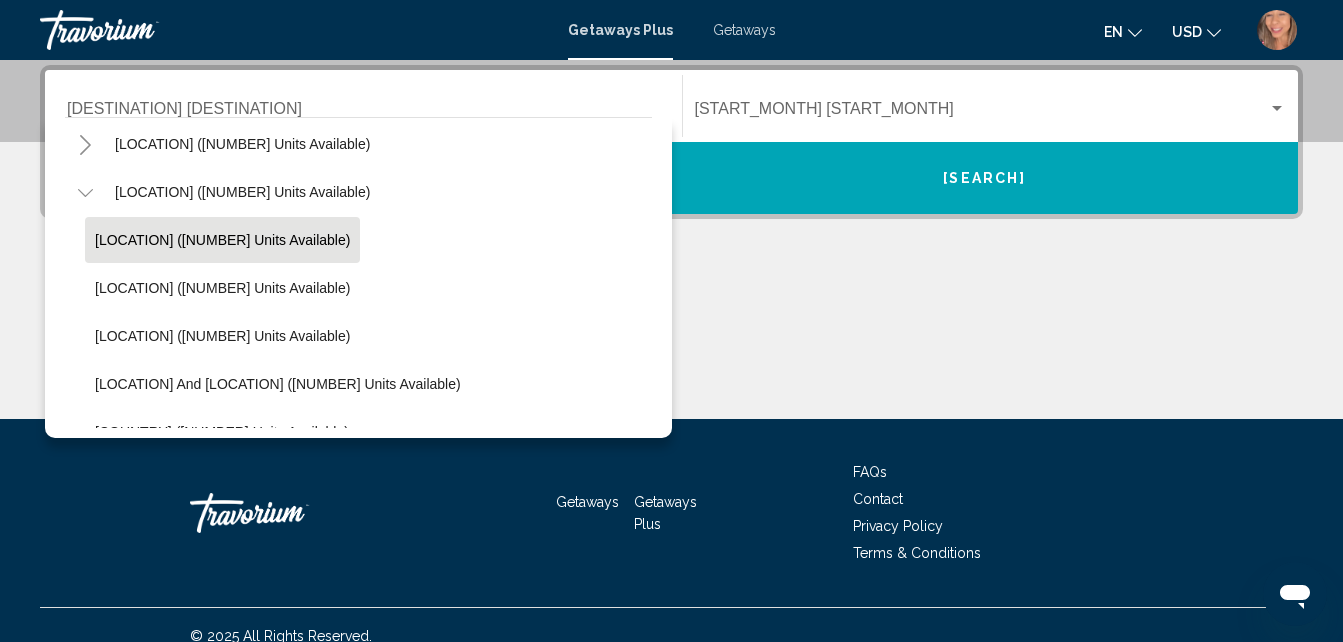 scroll, scrollTop: 300, scrollLeft: 0, axis: vertical 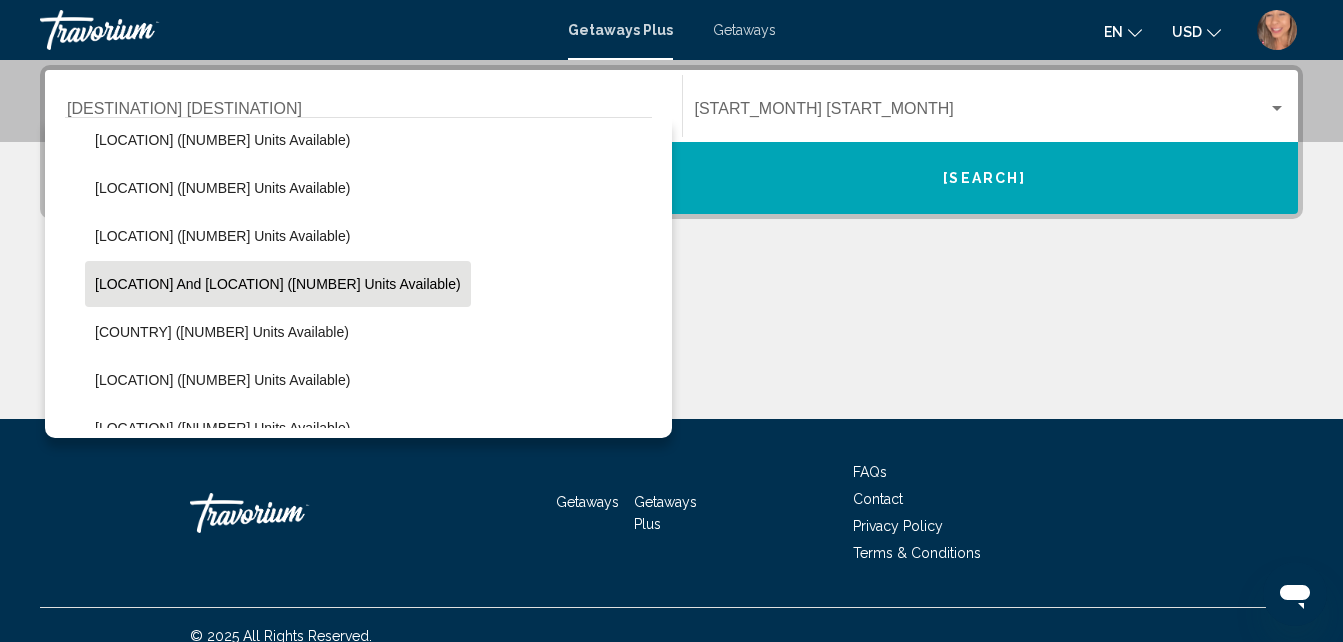 click on "Greece and Cyprus (8 units available)" at bounding box center (222, 140) 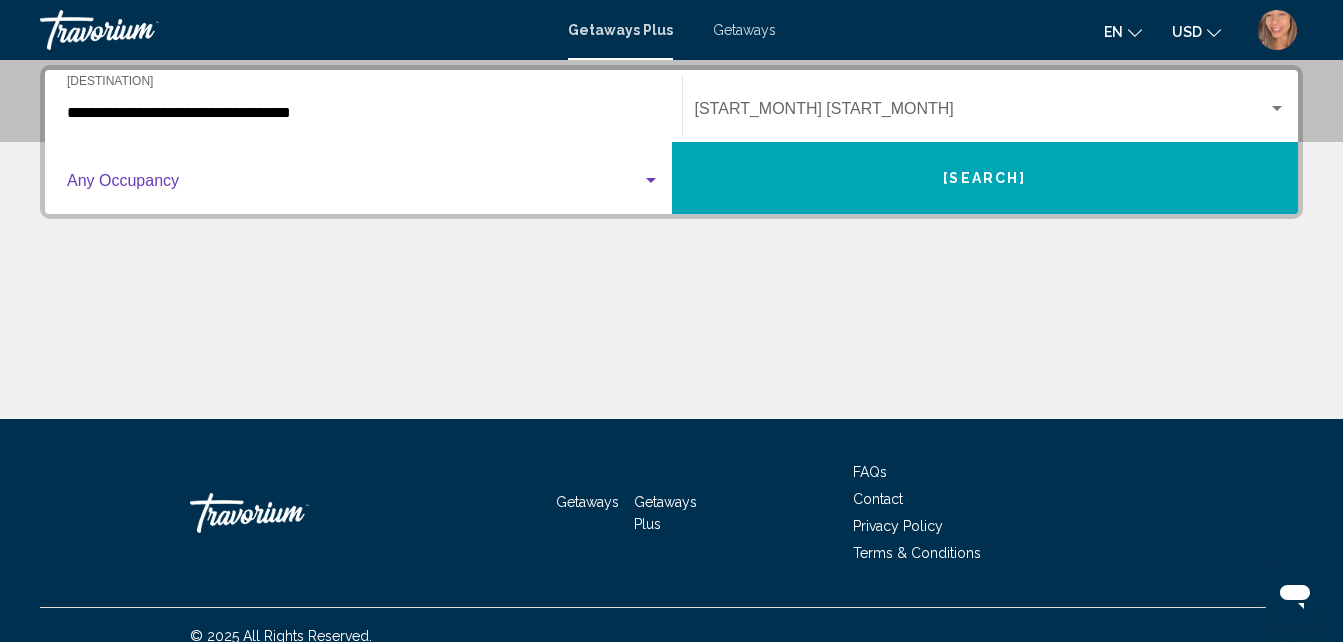 click at bounding box center [354, 185] 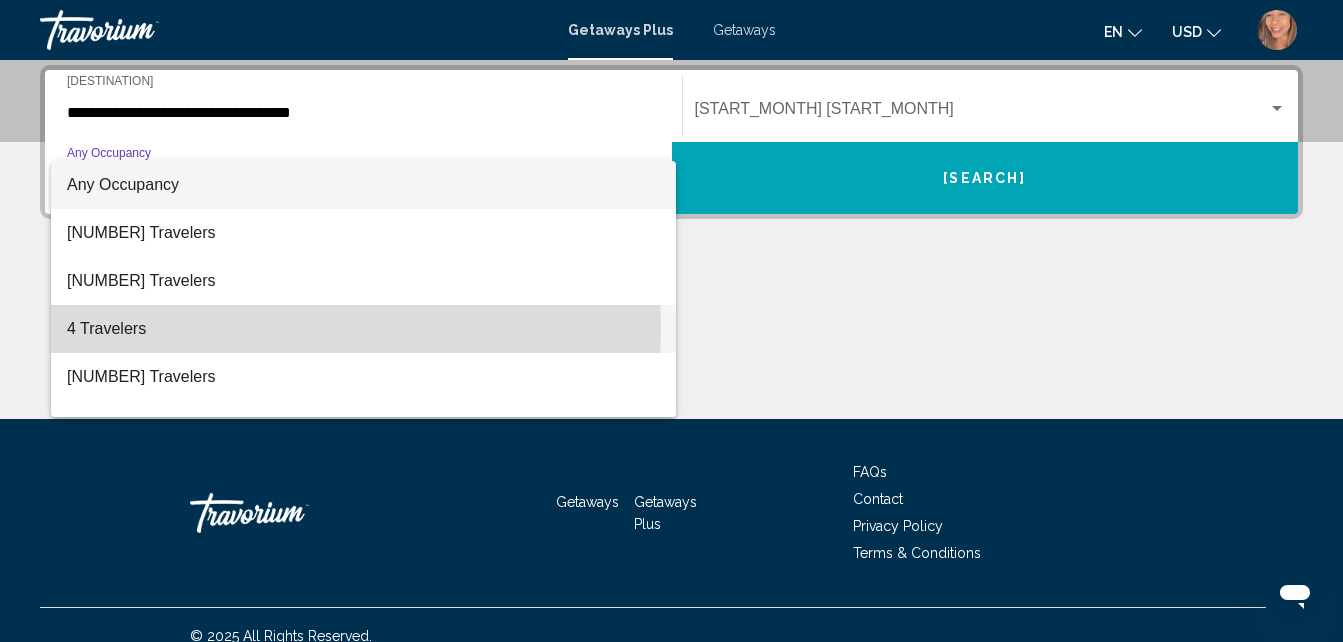 click on "4 Travelers" at bounding box center [363, 329] 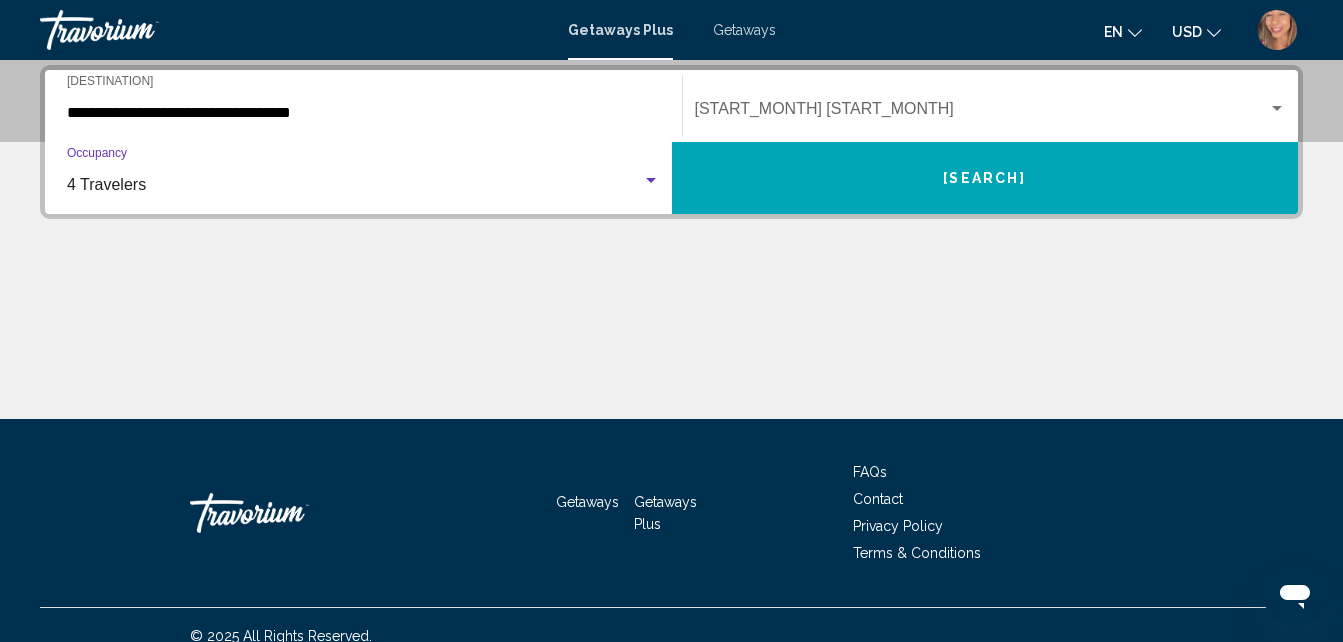 click at bounding box center (982, 113) 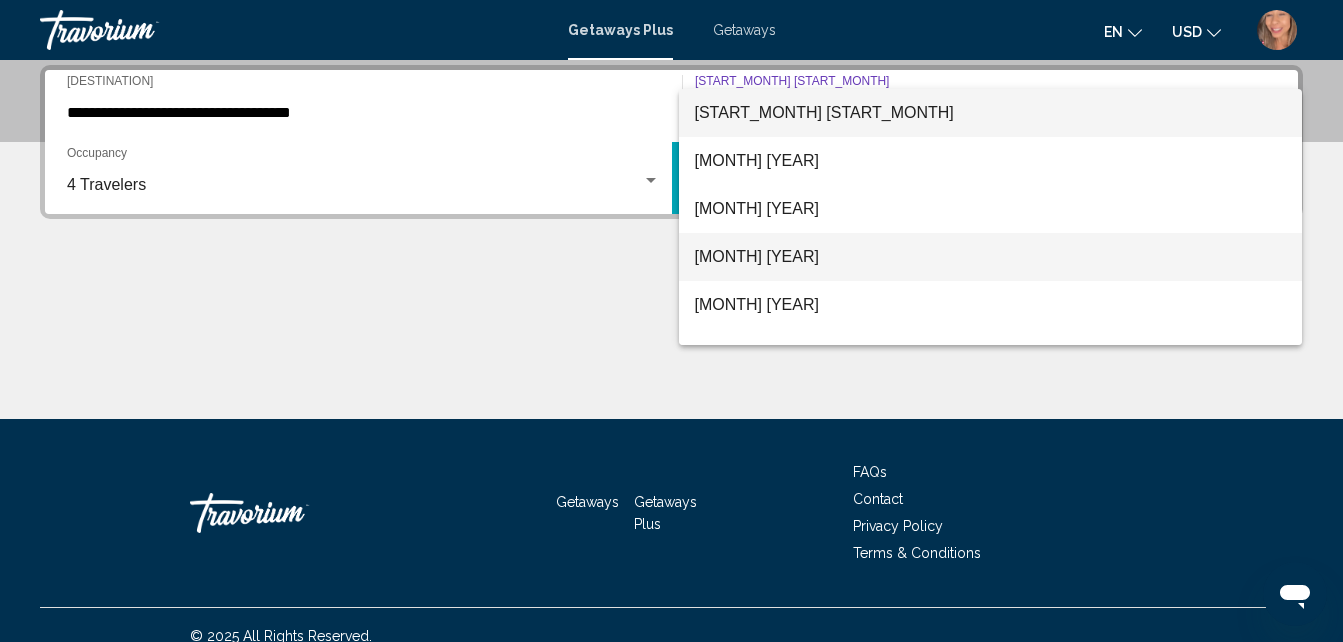 click on "September 2025" at bounding box center [991, 257] 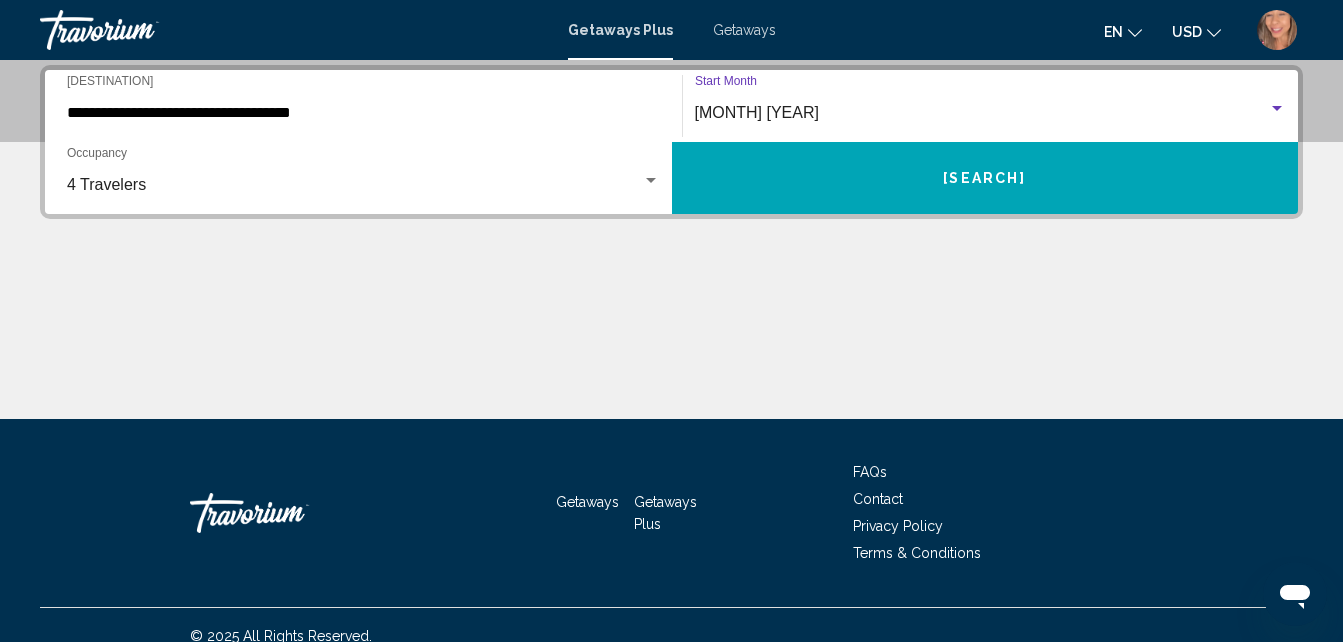 click on "Search" at bounding box center [984, 179] 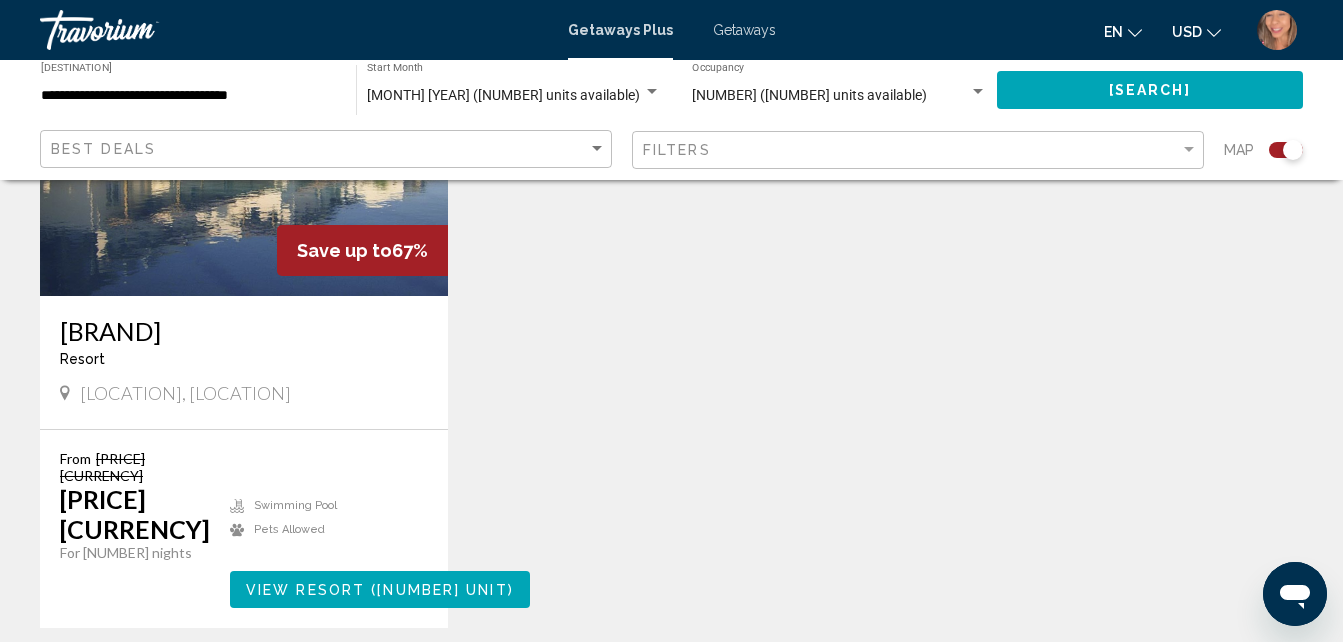 scroll, scrollTop: 920, scrollLeft: 0, axis: vertical 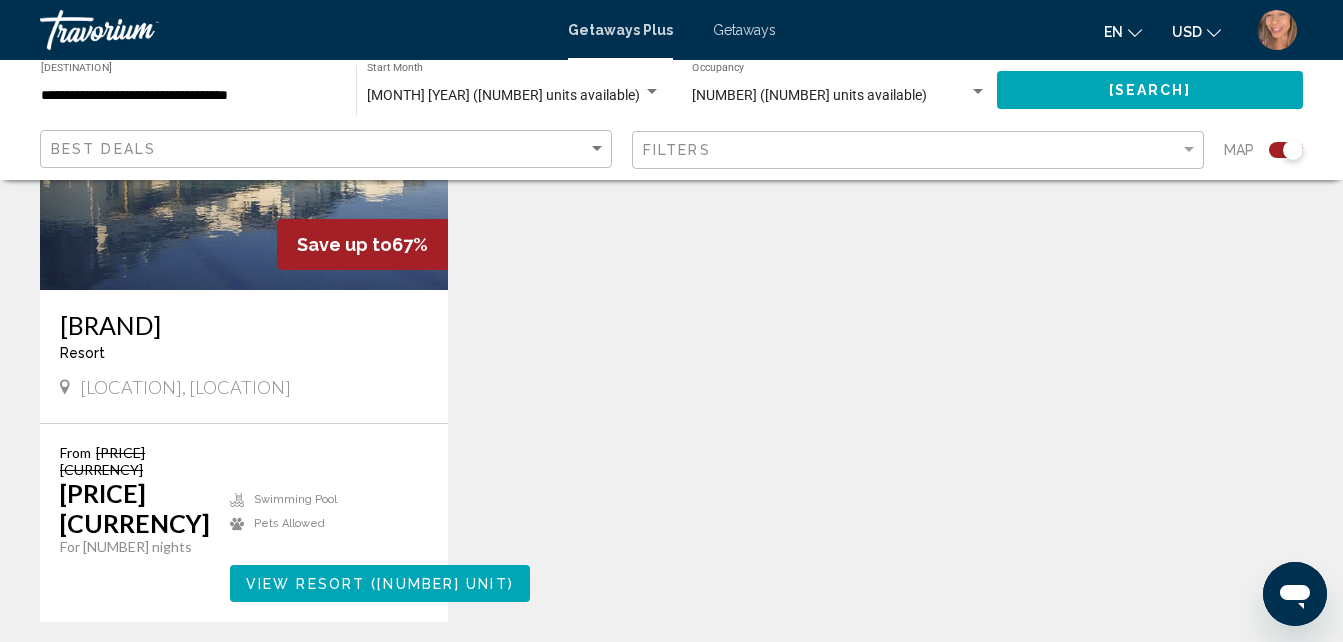 click at bounding box center [978, 91] 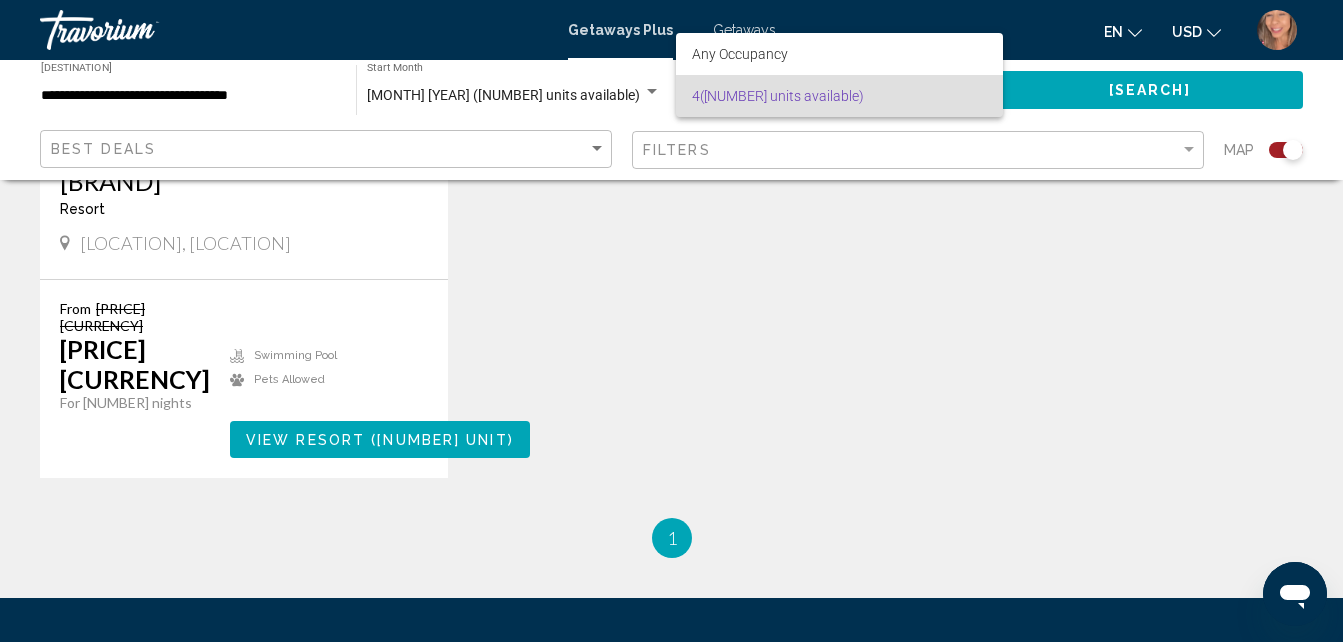 scroll, scrollTop: 820, scrollLeft: 0, axis: vertical 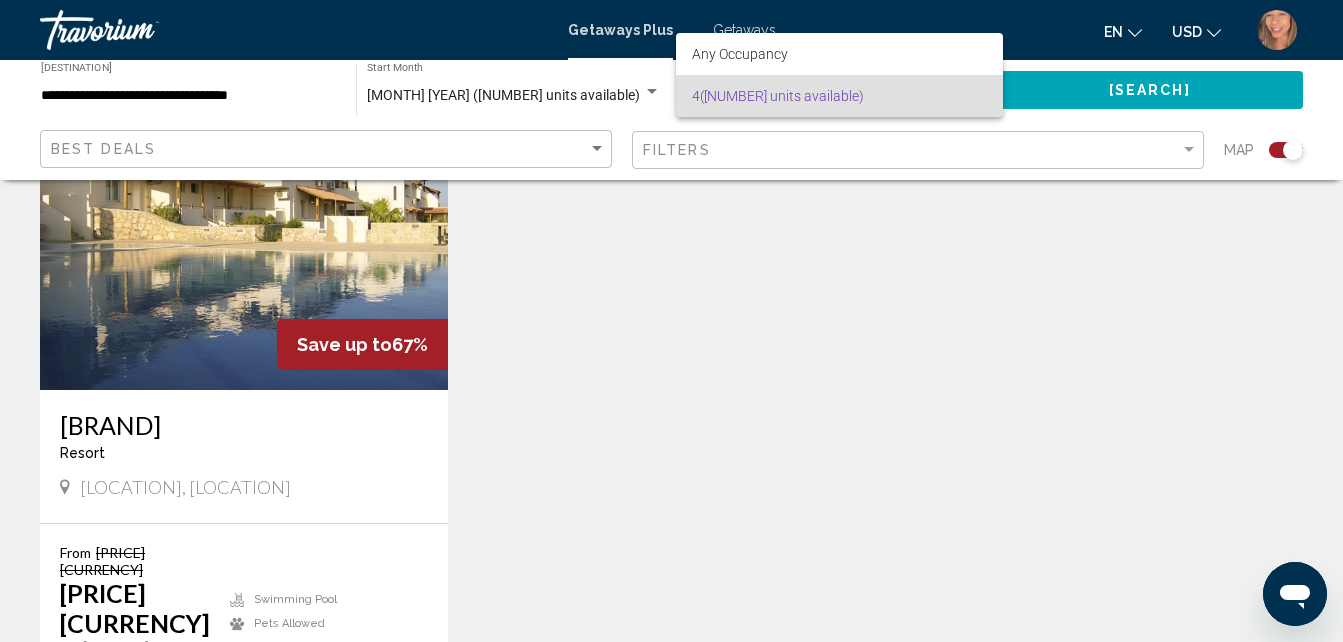 click at bounding box center (671, 321) 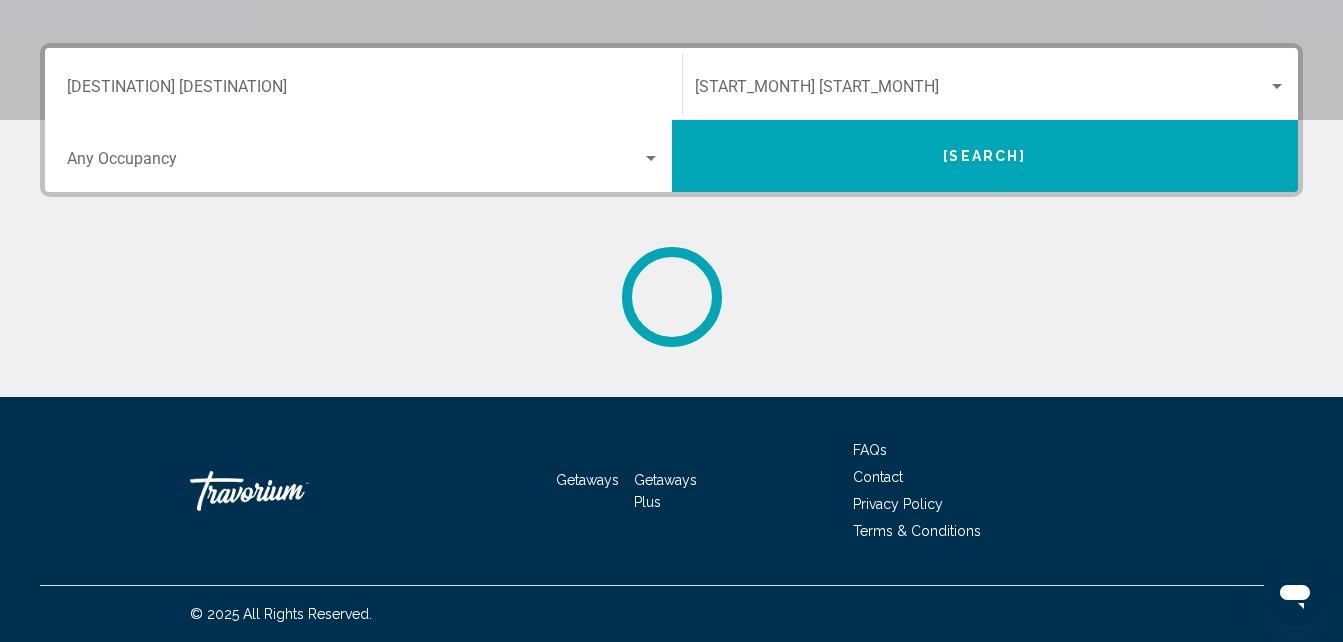 scroll, scrollTop: 0, scrollLeft: 0, axis: both 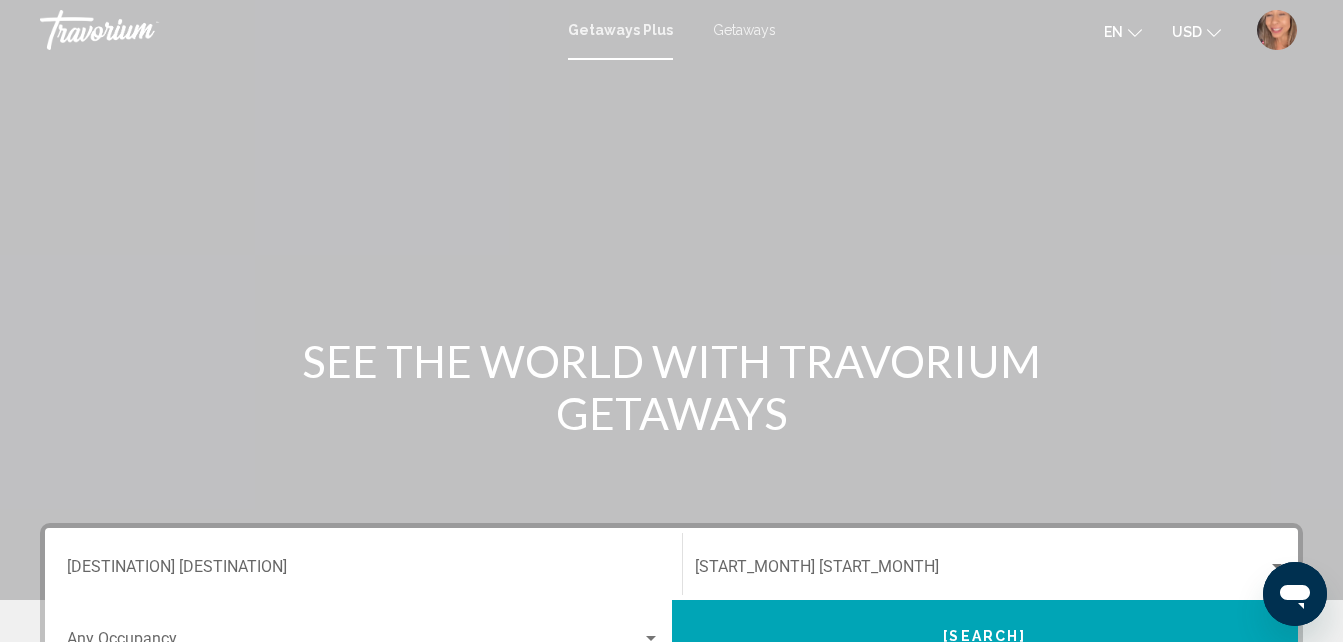 click on "Destination All Destinations" at bounding box center (363, 564) 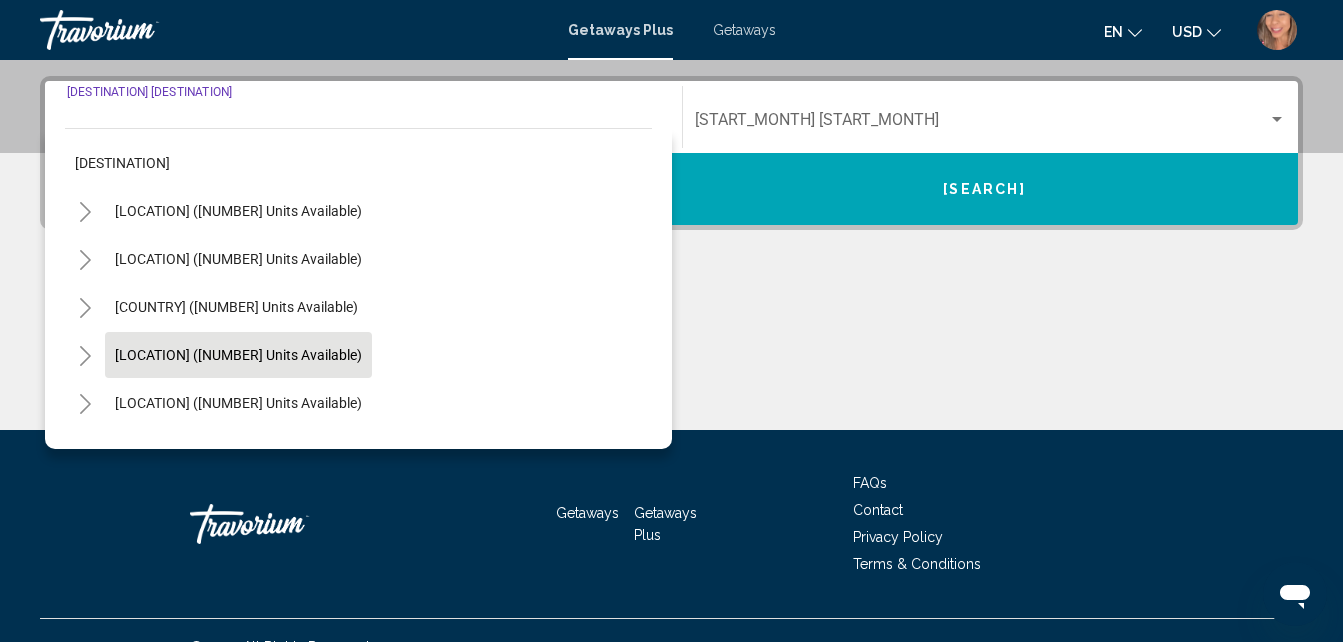 scroll, scrollTop: 458, scrollLeft: 0, axis: vertical 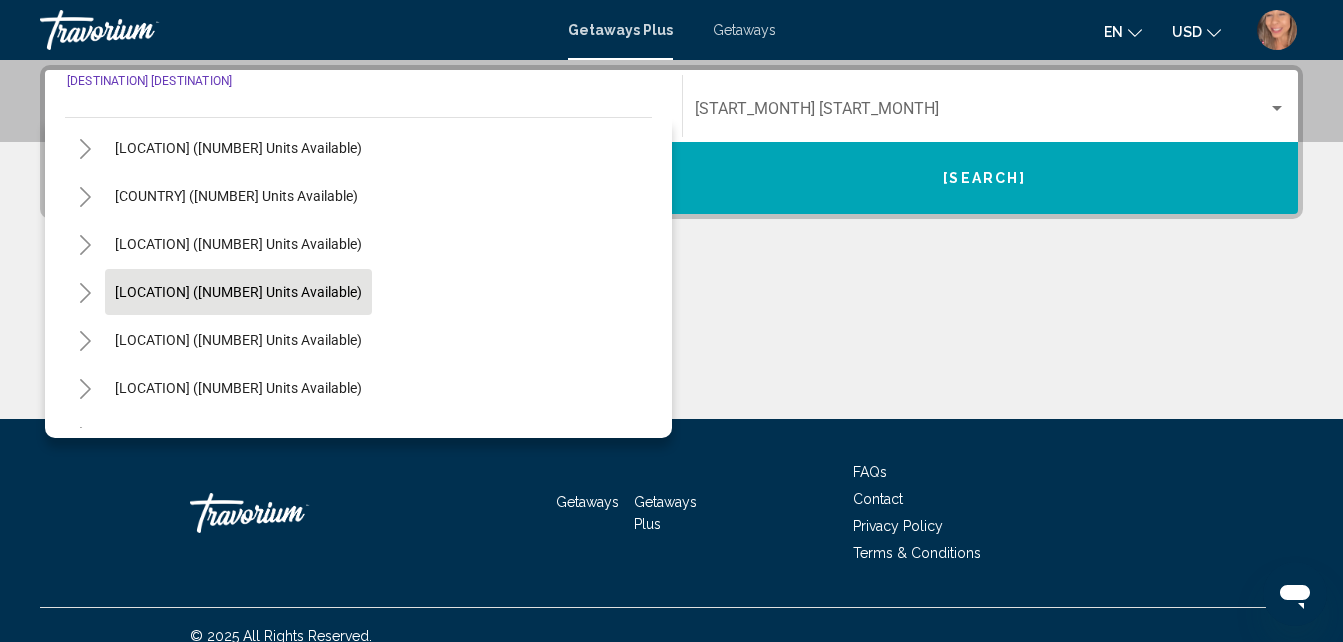 click on "Europe (3,952 units available)" at bounding box center [238, 100] 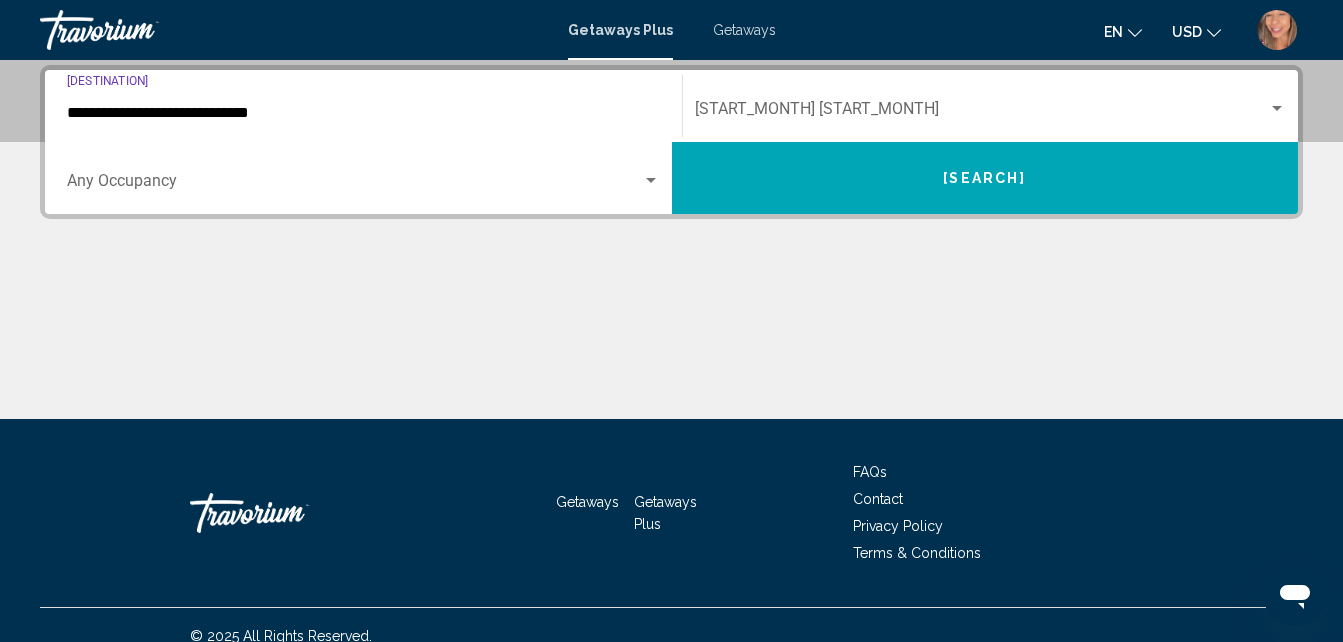 click on "**********" at bounding box center (363, 113) 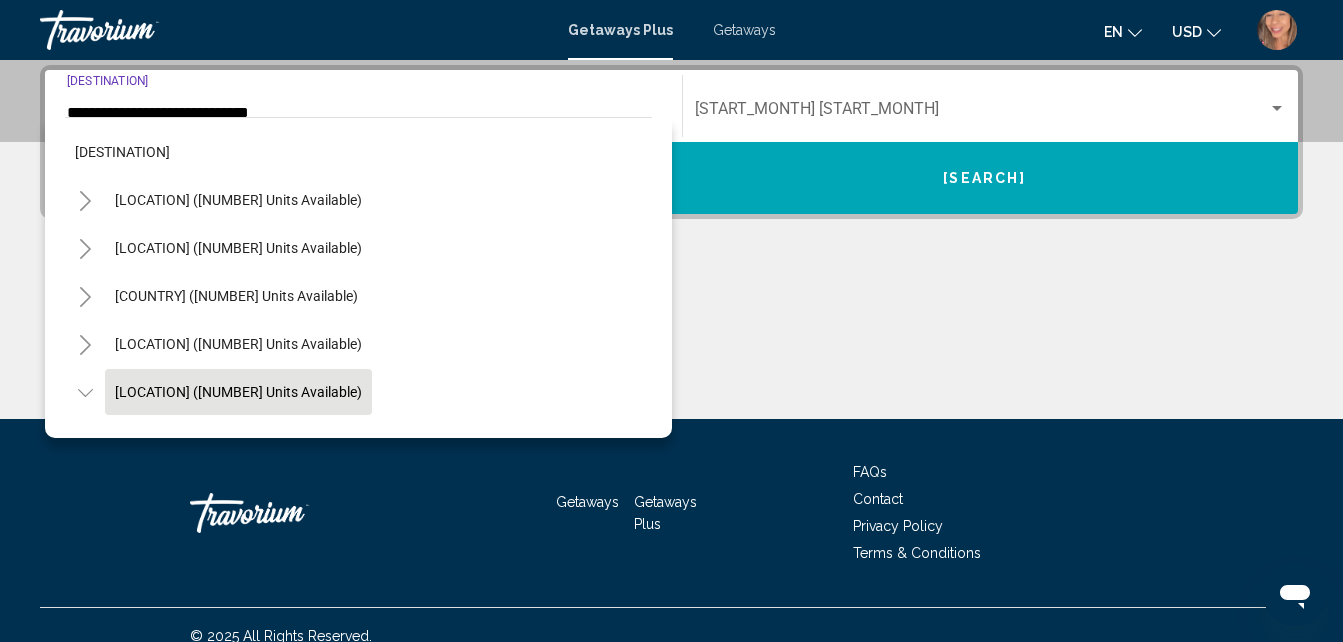 scroll, scrollTop: 410, scrollLeft: 0, axis: vertical 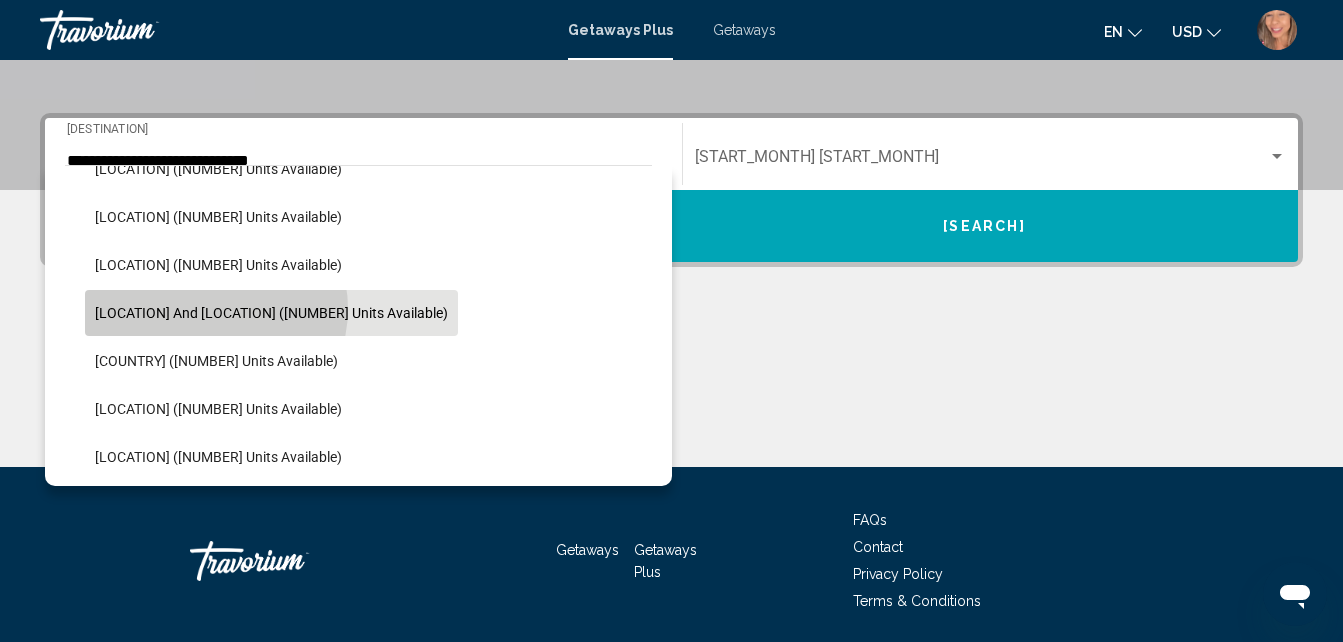 click on "Greece and Cyprus (8 units available)" at bounding box center (271, 313) 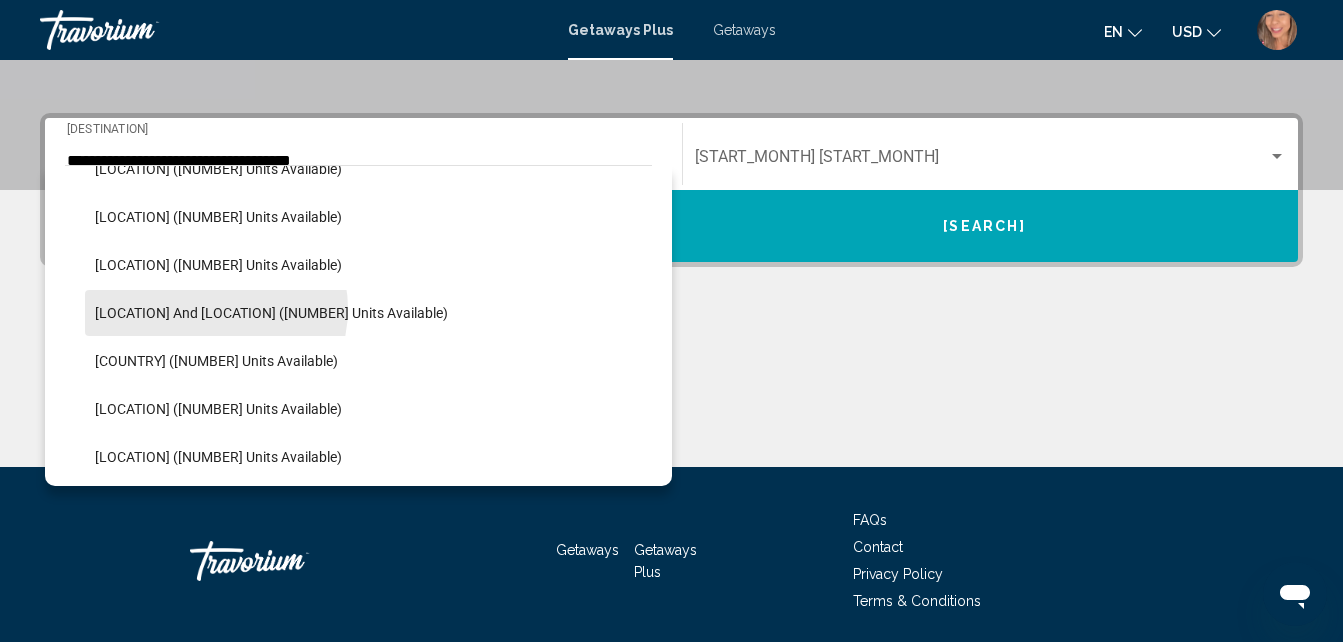 scroll, scrollTop: 458, scrollLeft: 0, axis: vertical 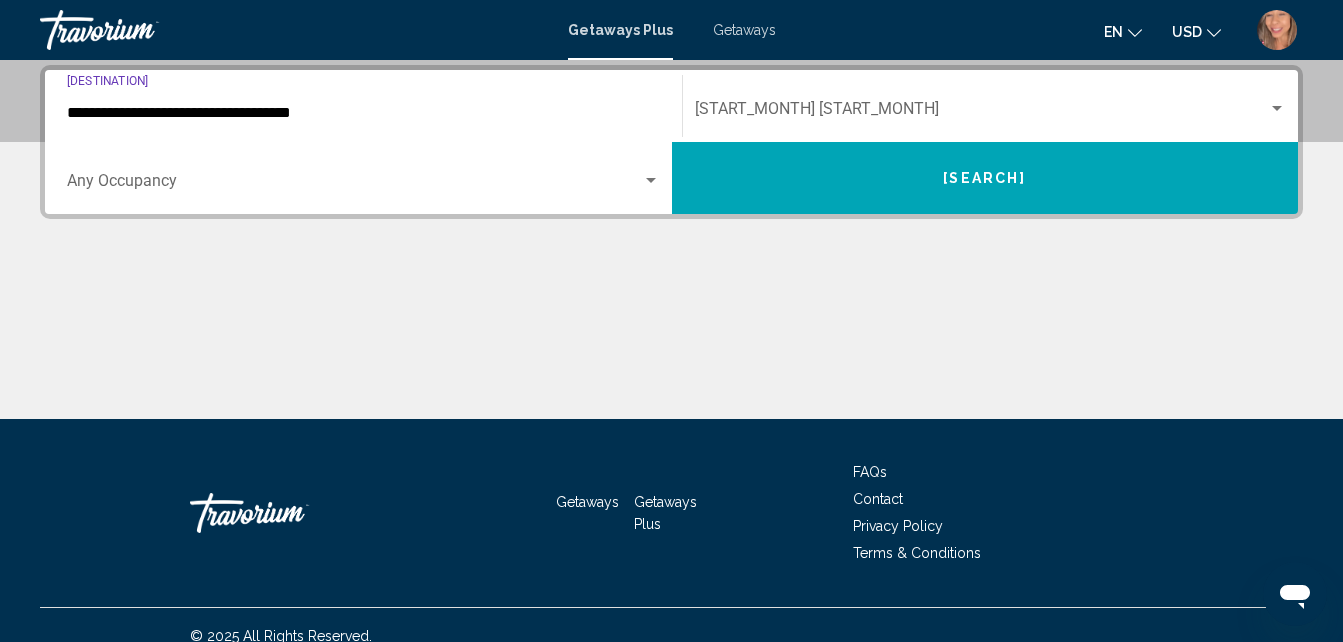 click at bounding box center [982, 113] 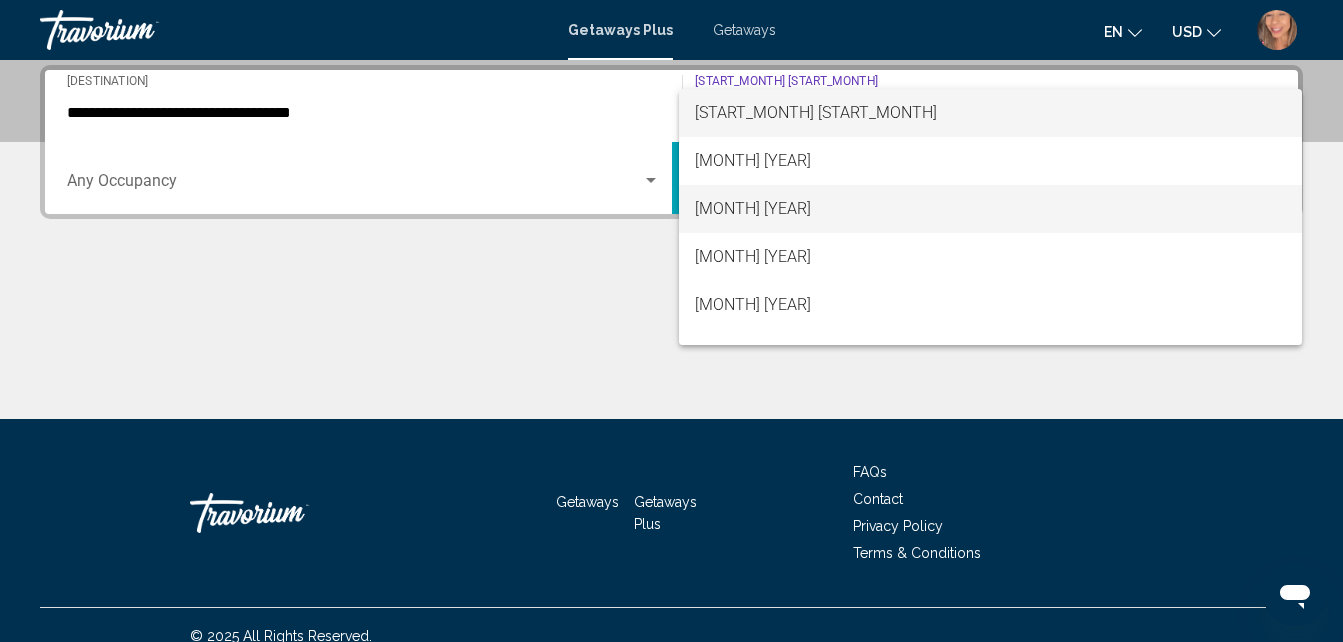 click on "August 2025" at bounding box center (991, 209) 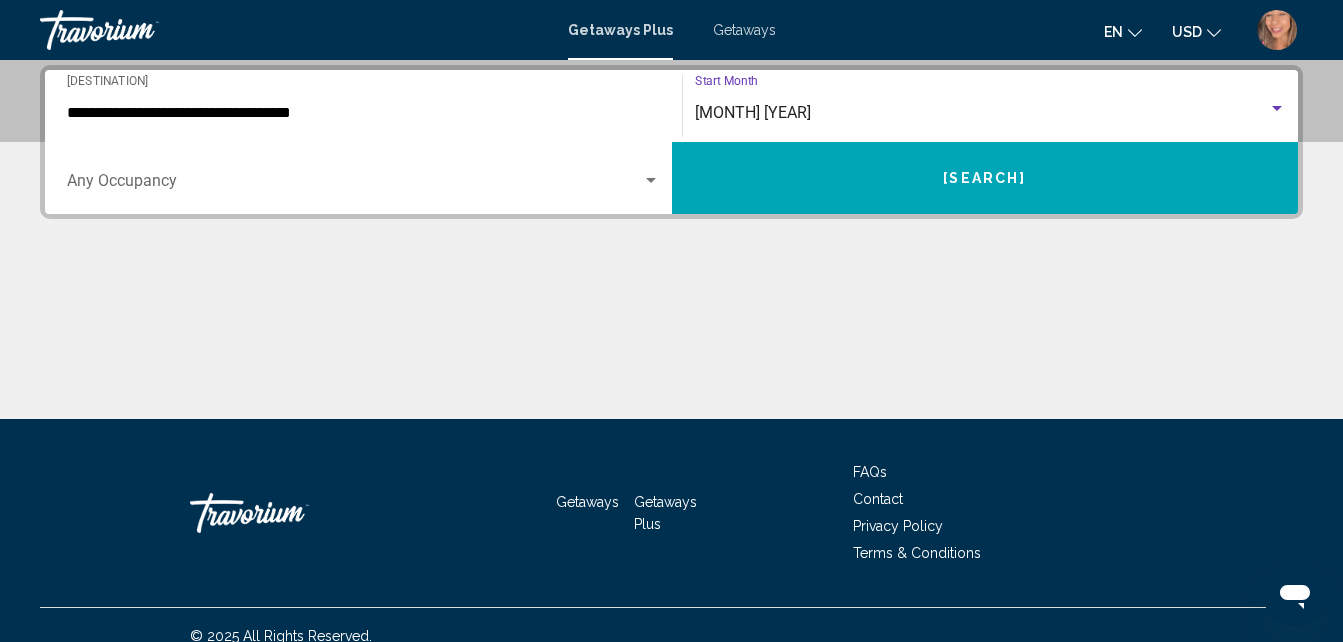 click at bounding box center [651, 181] 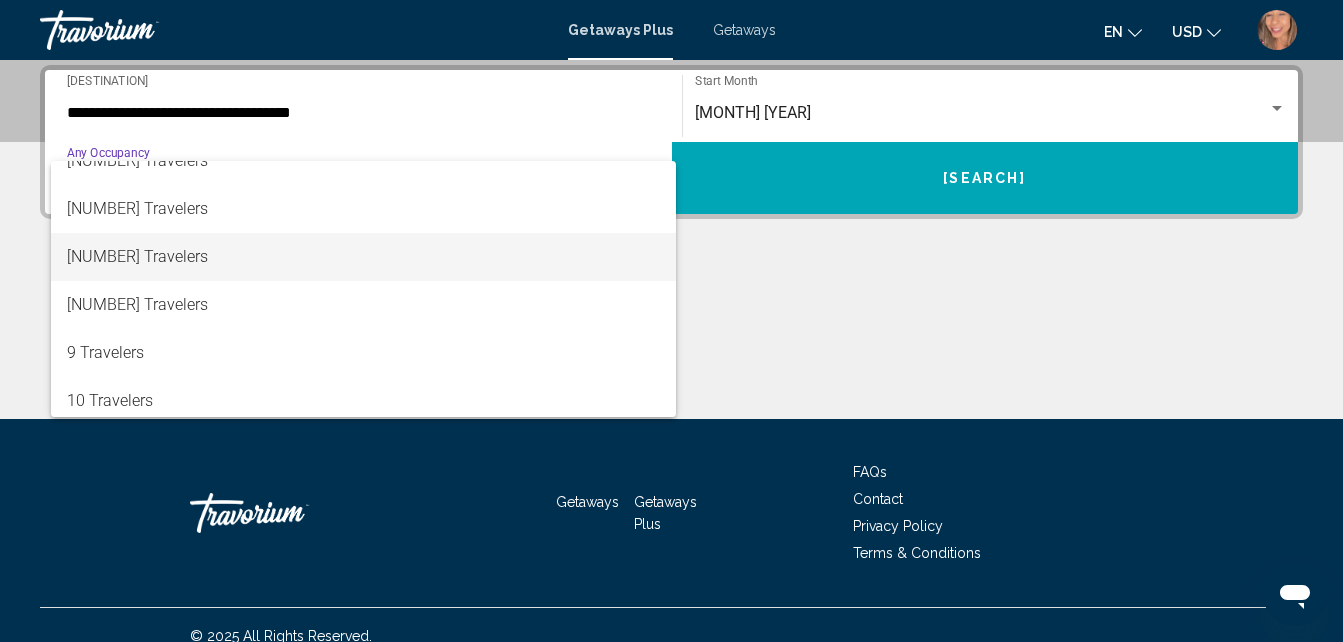 scroll, scrollTop: 224, scrollLeft: 0, axis: vertical 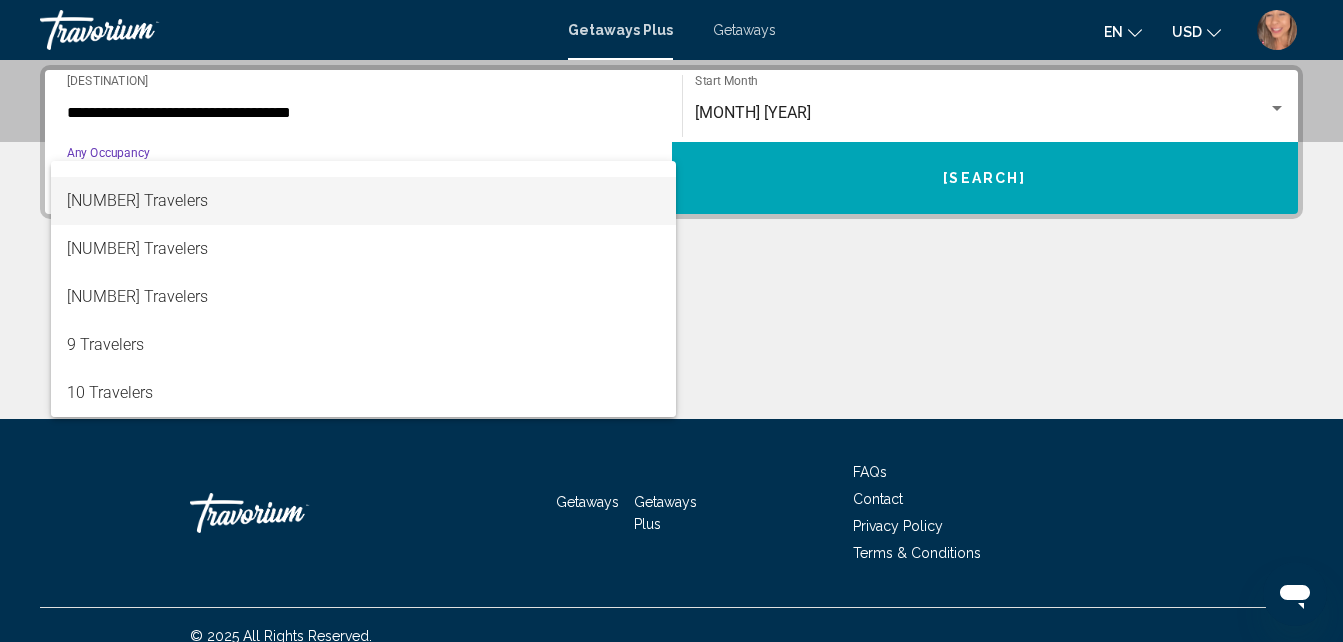 click on "6 Travelers" at bounding box center (363, 201) 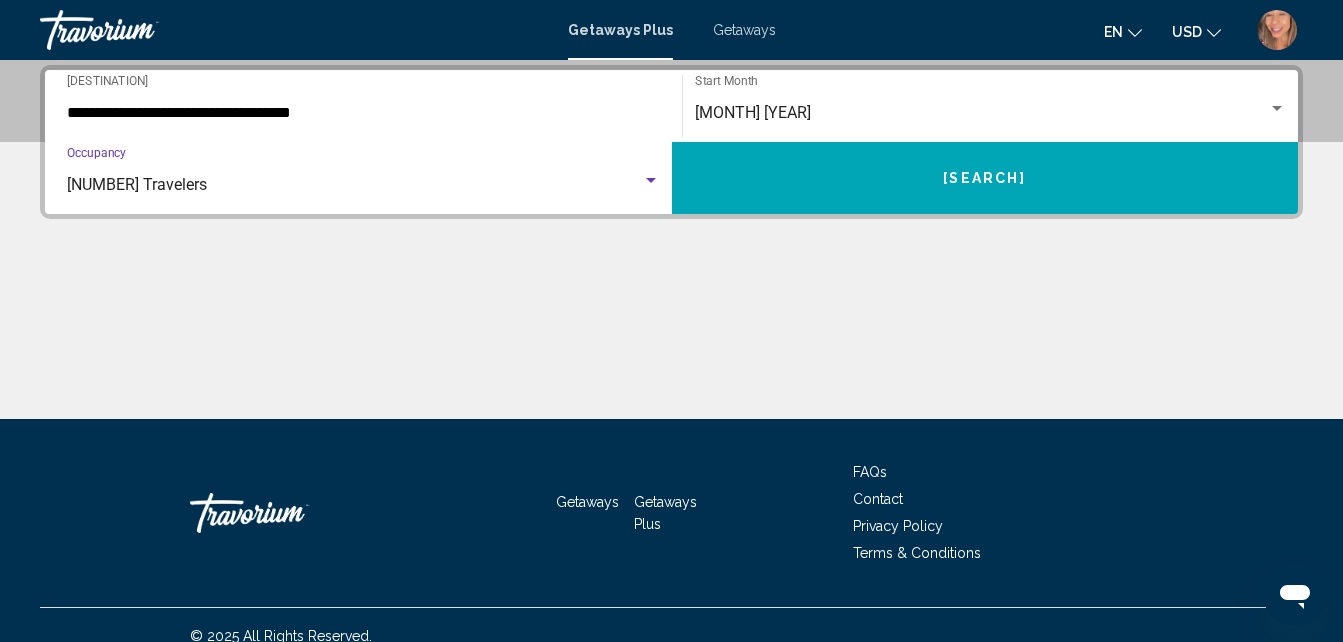 click on "Search" at bounding box center [985, 178] 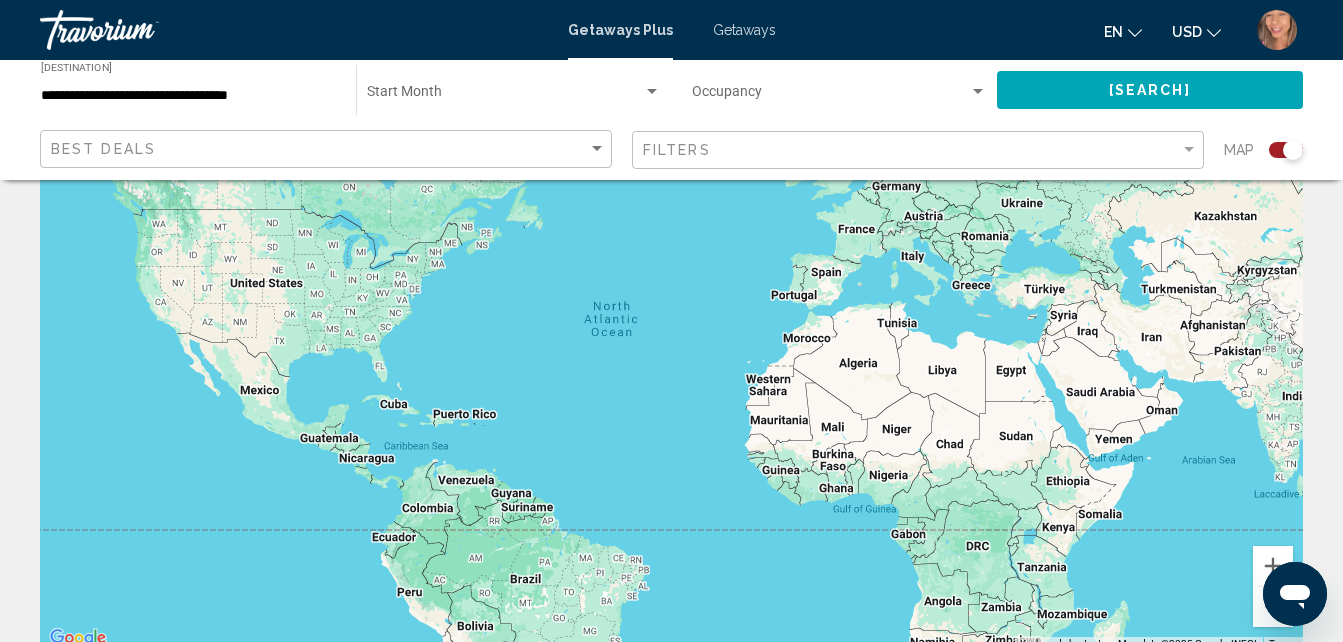 scroll, scrollTop: 0, scrollLeft: 0, axis: both 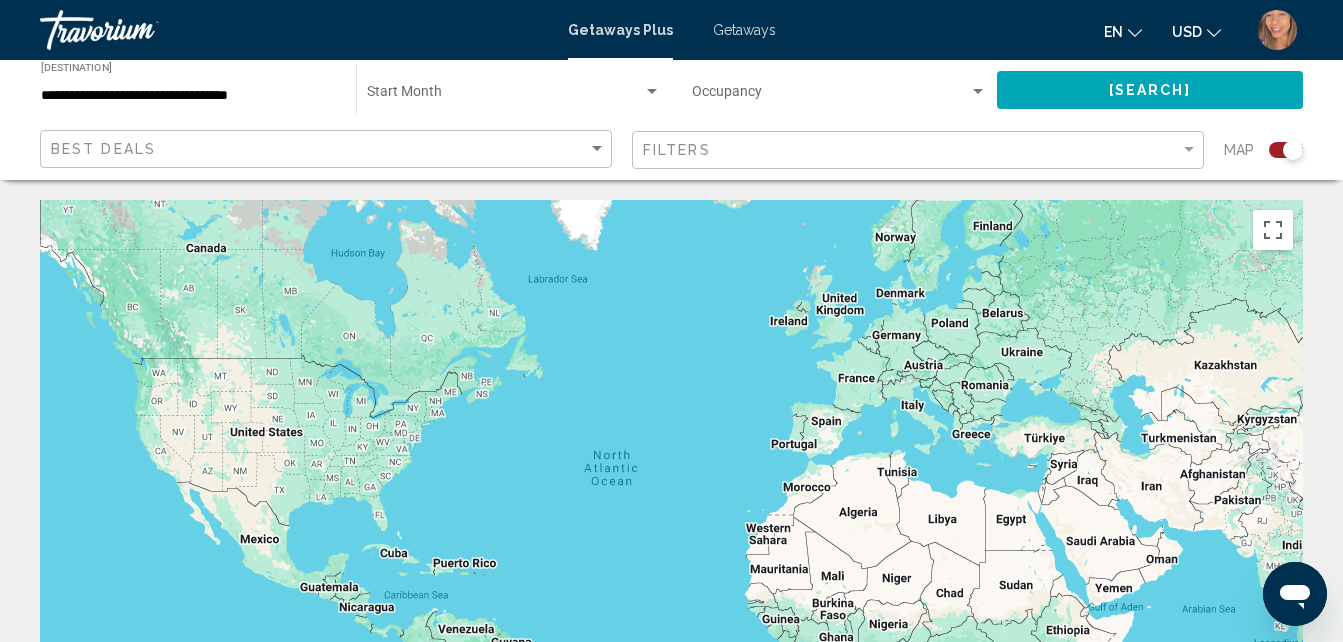 click on "**********" at bounding box center [188, 96] 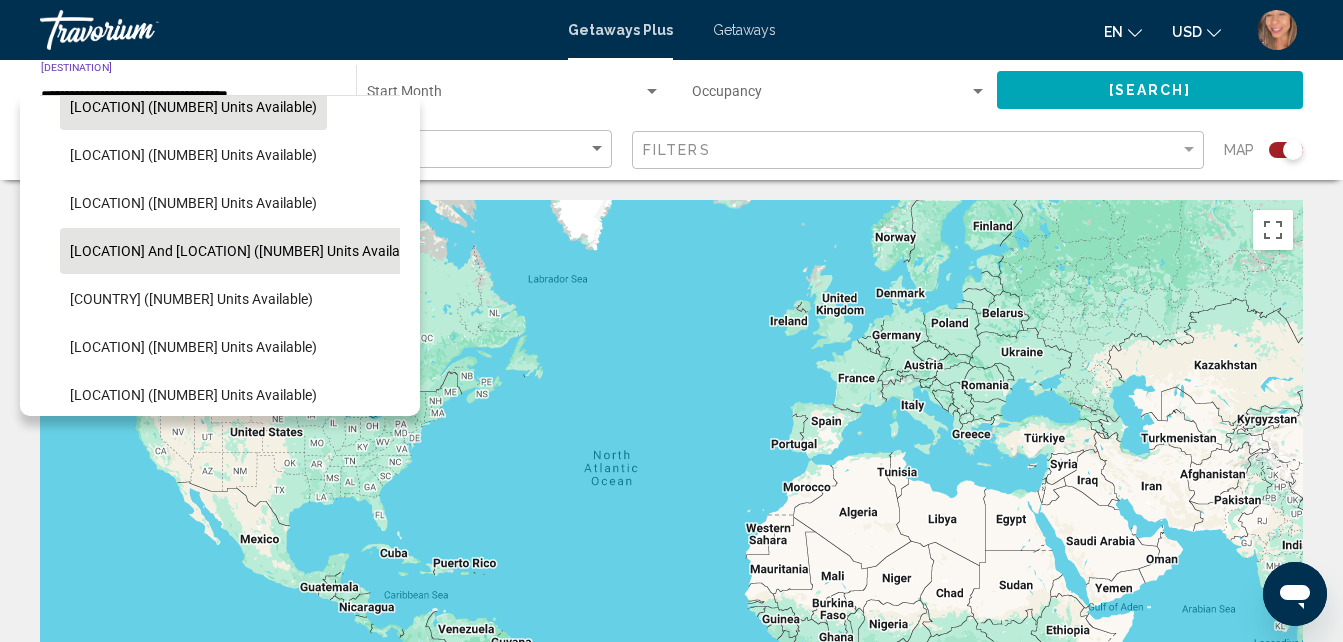 scroll, scrollTop: 419, scrollLeft: 0, axis: vertical 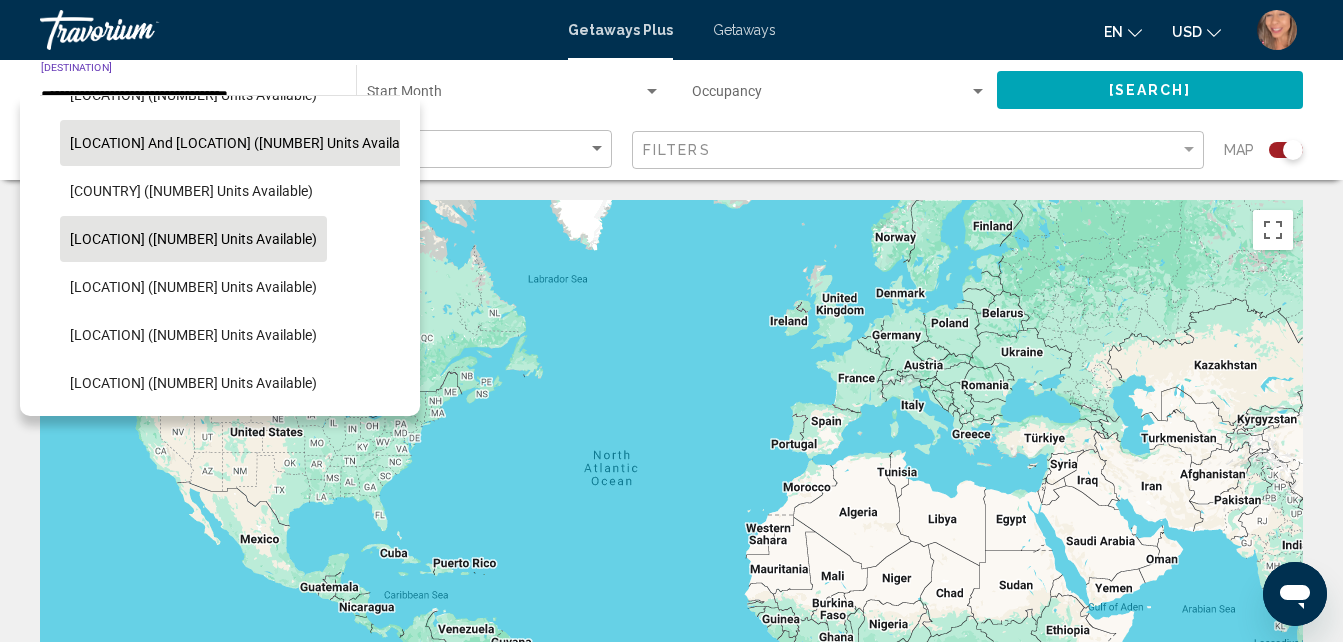 click on "Italy (630 units available)" at bounding box center [193, -1] 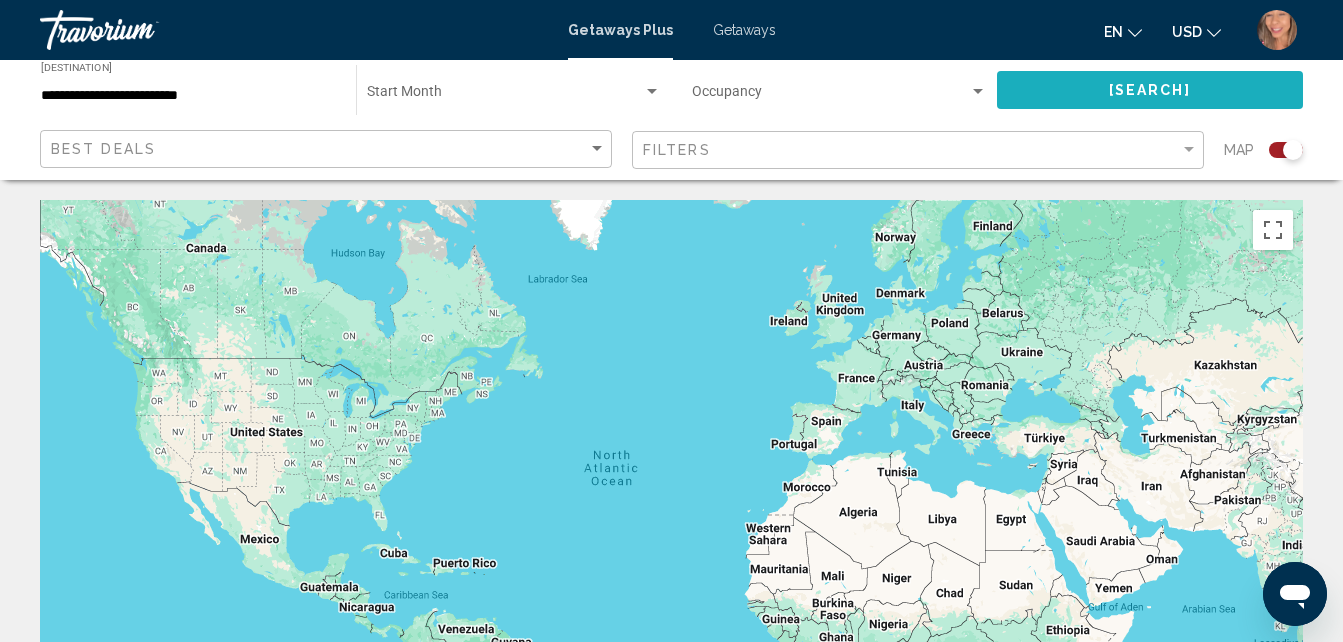 click on "Search" at bounding box center [1150, 89] 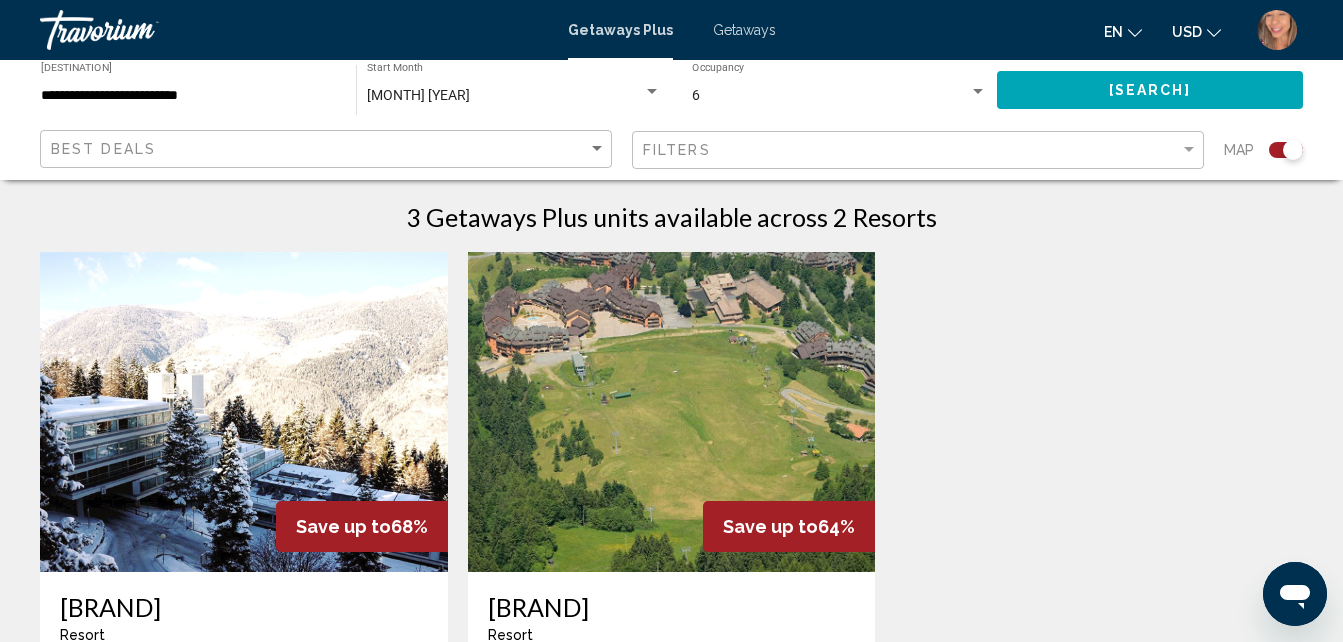 scroll, scrollTop: 459, scrollLeft: 0, axis: vertical 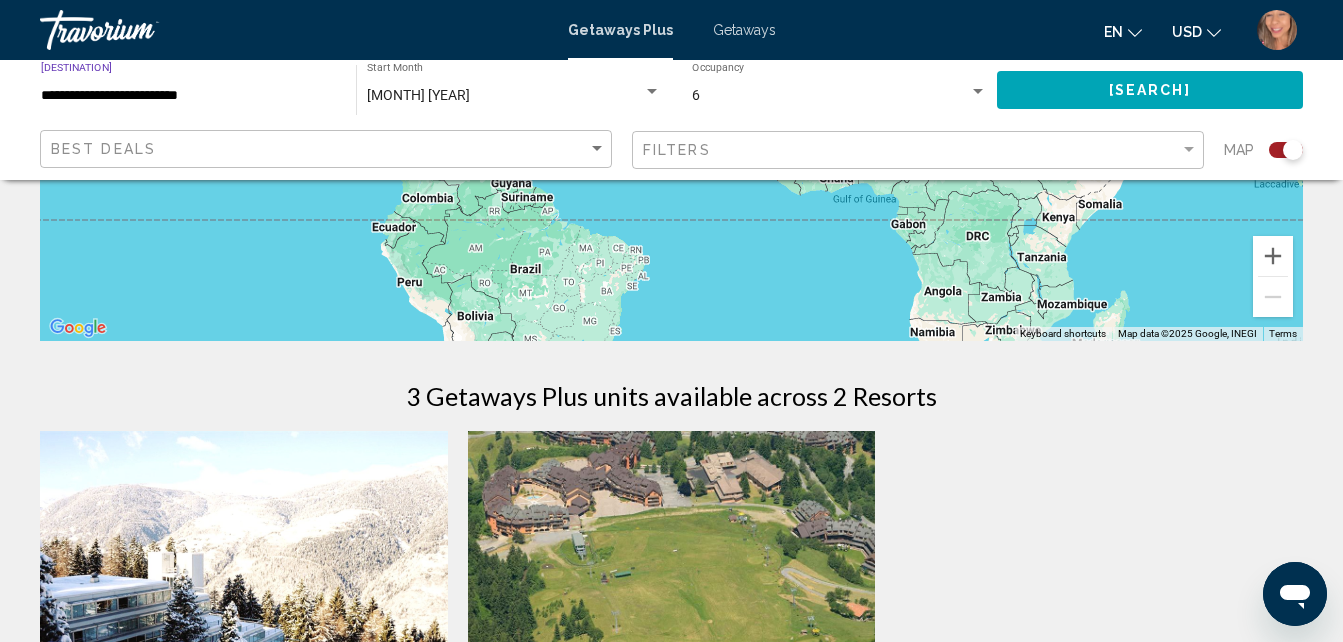 click on "**********" at bounding box center (188, 96) 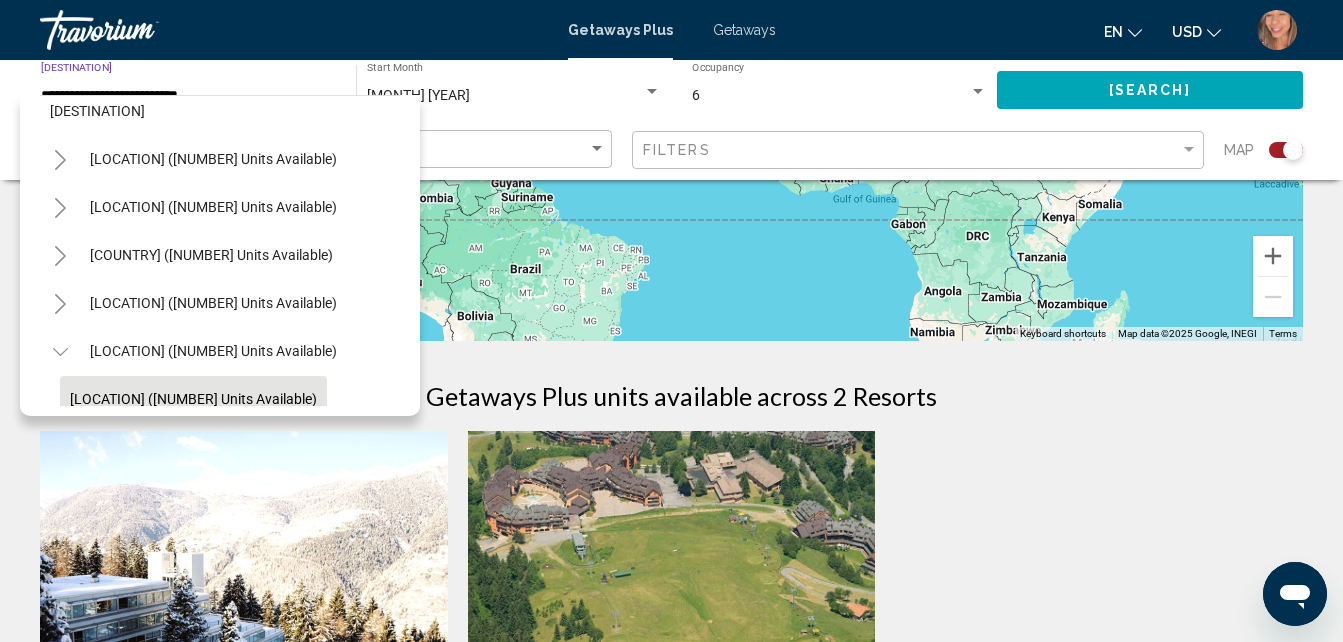 scroll, scrollTop: 15, scrollLeft: 0, axis: vertical 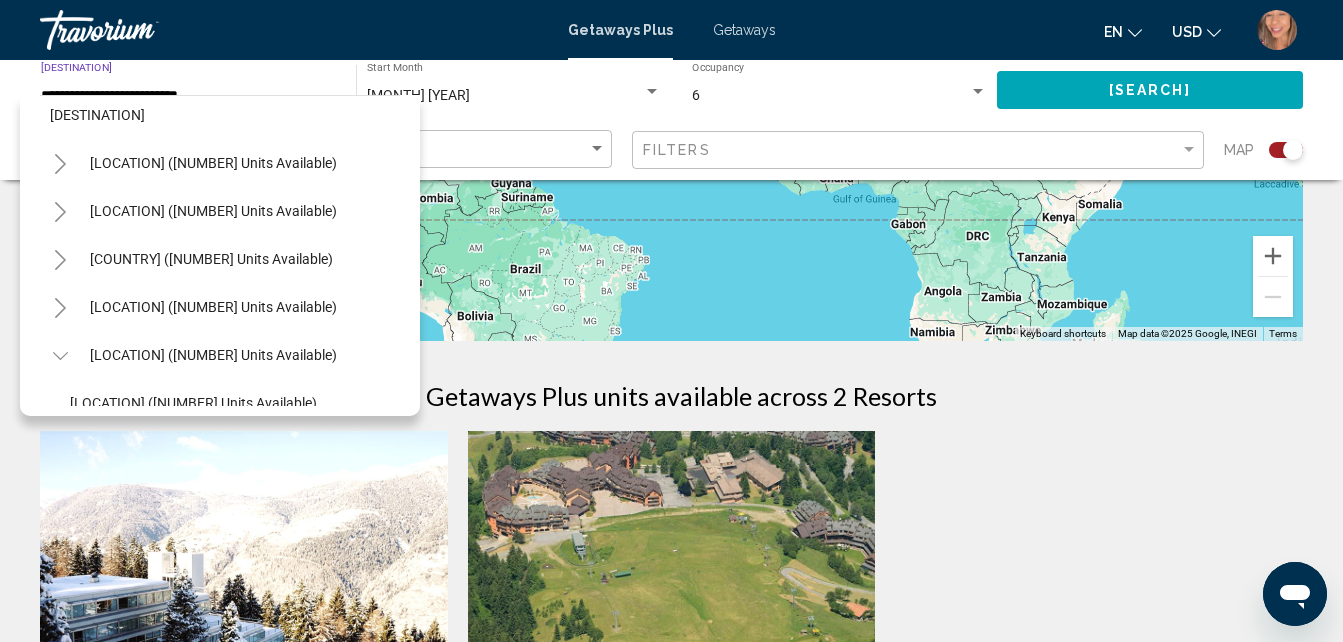 click at bounding box center (60, 164) 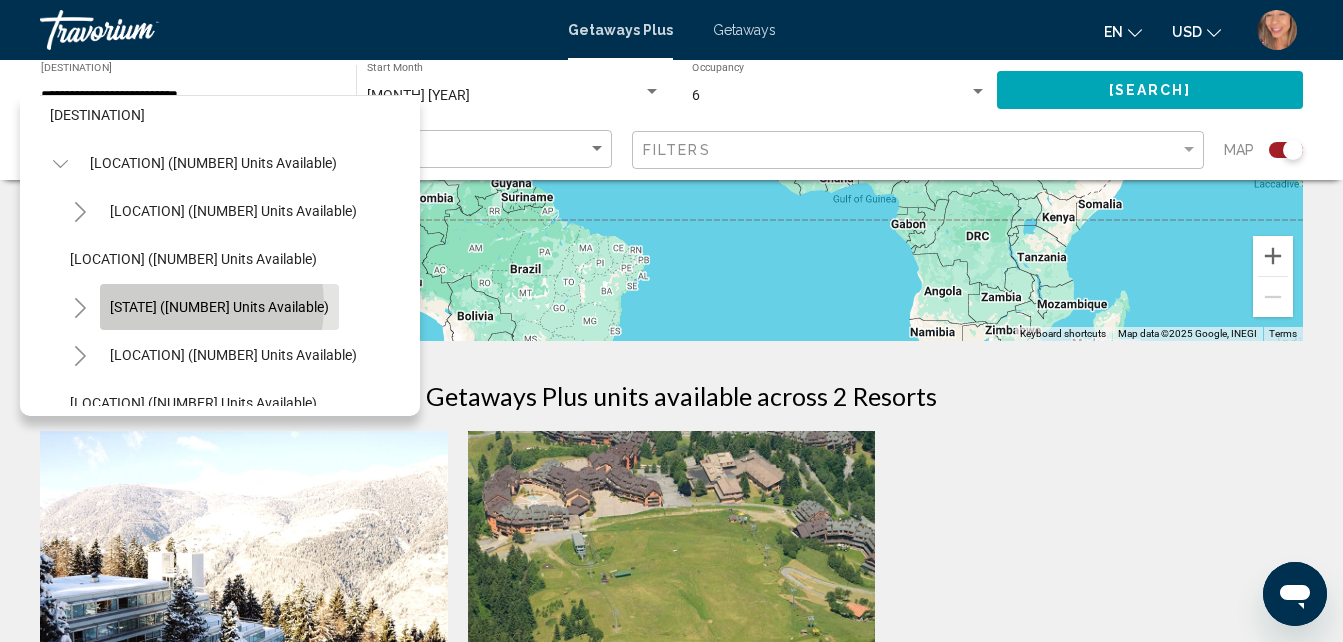 click on "California (1,257 units available)" at bounding box center (219, 307) 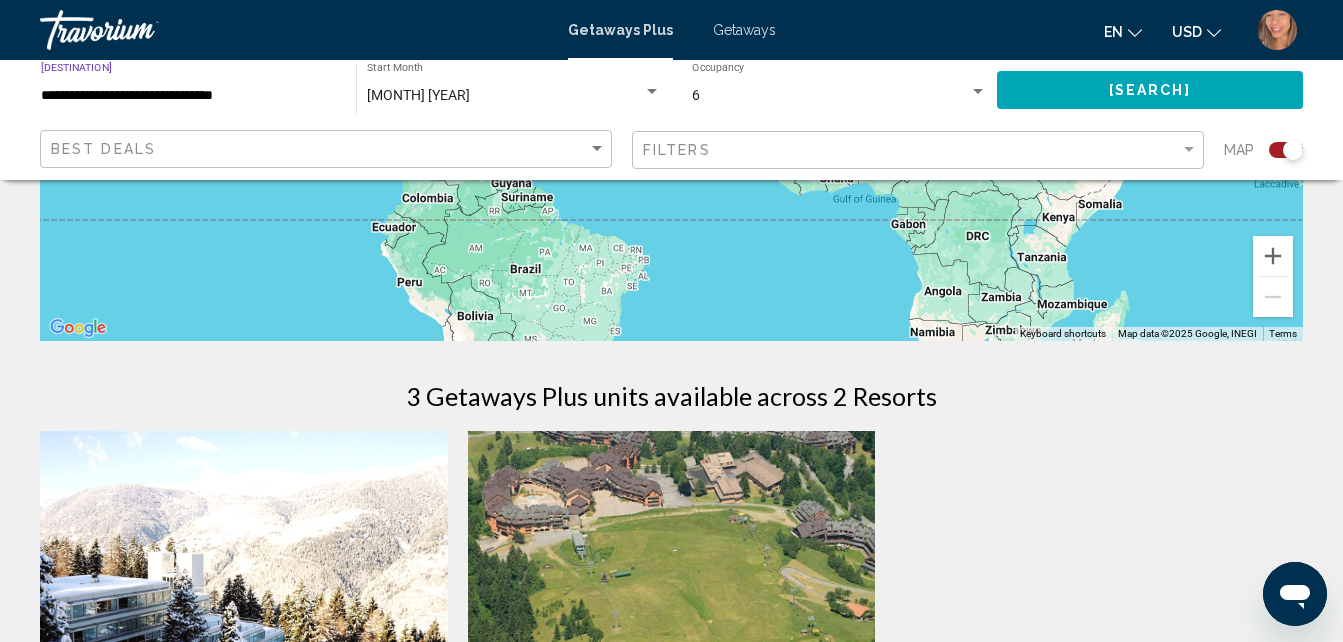 click on "Search" at bounding box center [1150, 91] 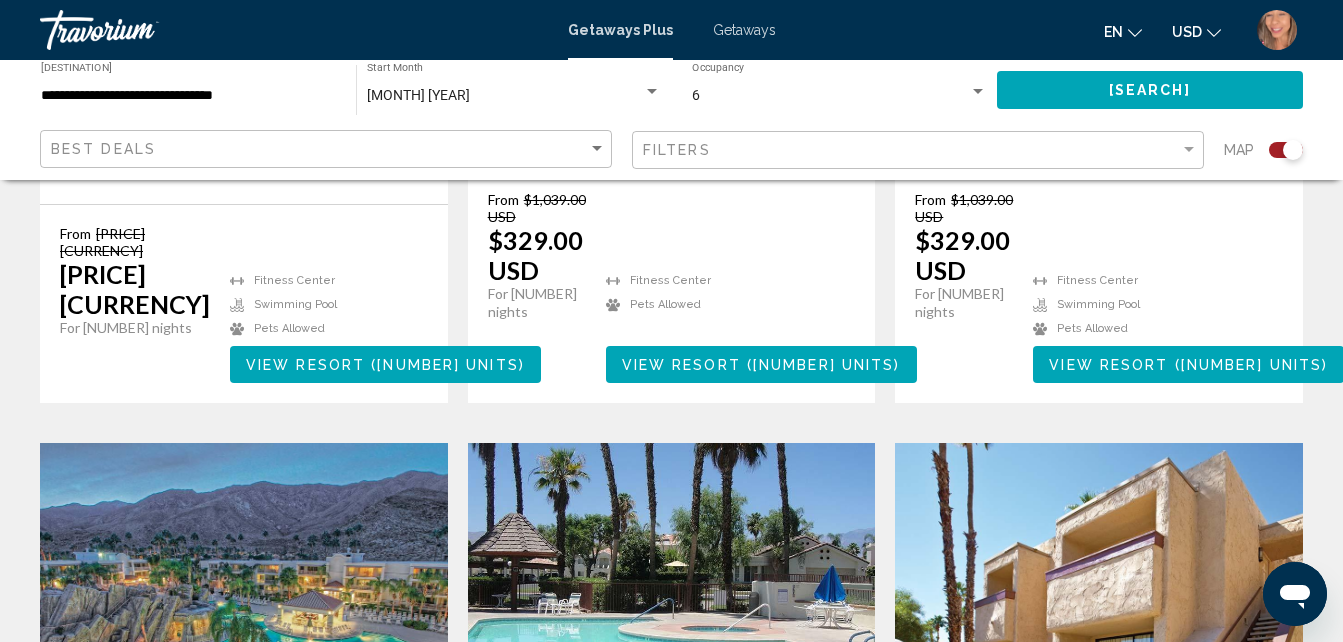 scroll, scrollTop: 1880, scrollLeft: 0, axis: vertical 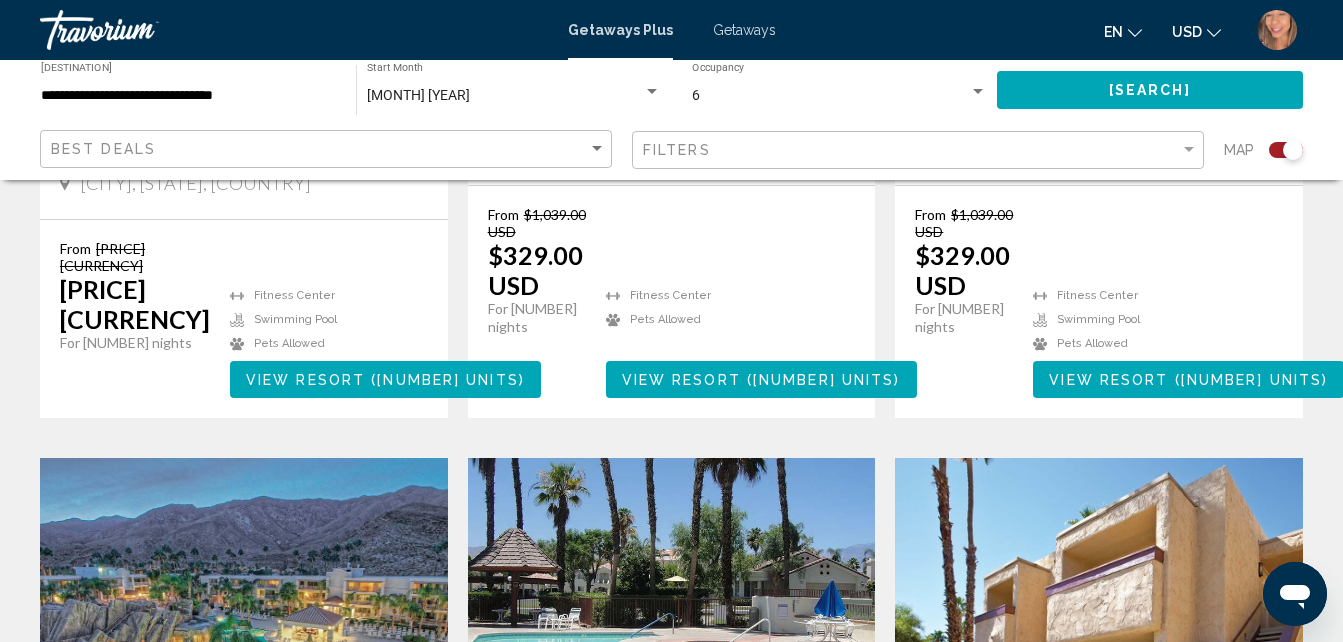 click on "Getaways" at bounding box center [744, 30] 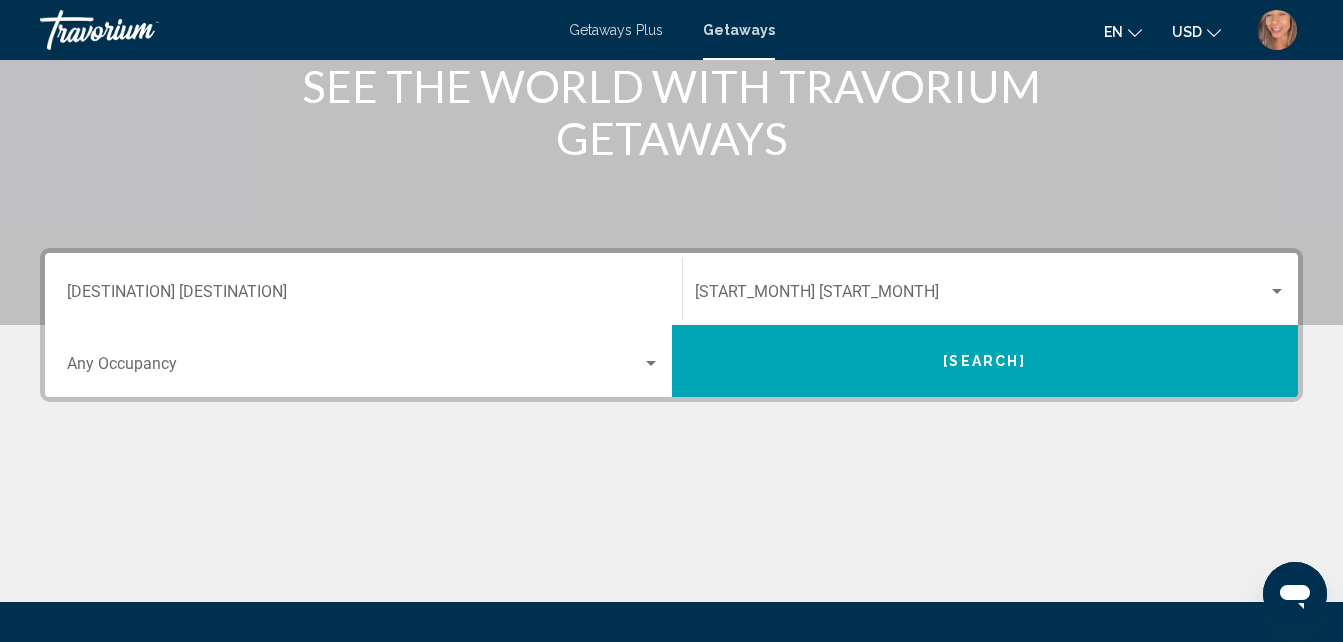 scroll, scrollTop: 300, scrollLeft: 0, axis: vertical 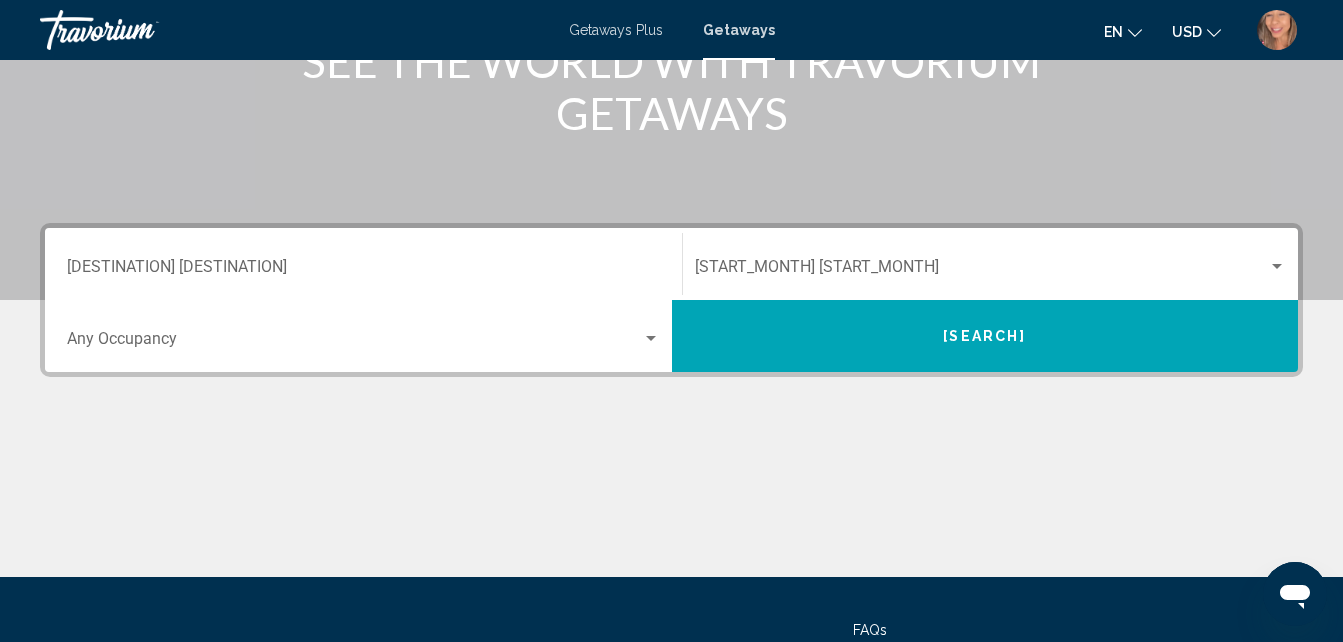 click on "Destination All Destinations" at bounding box center [363, 271] 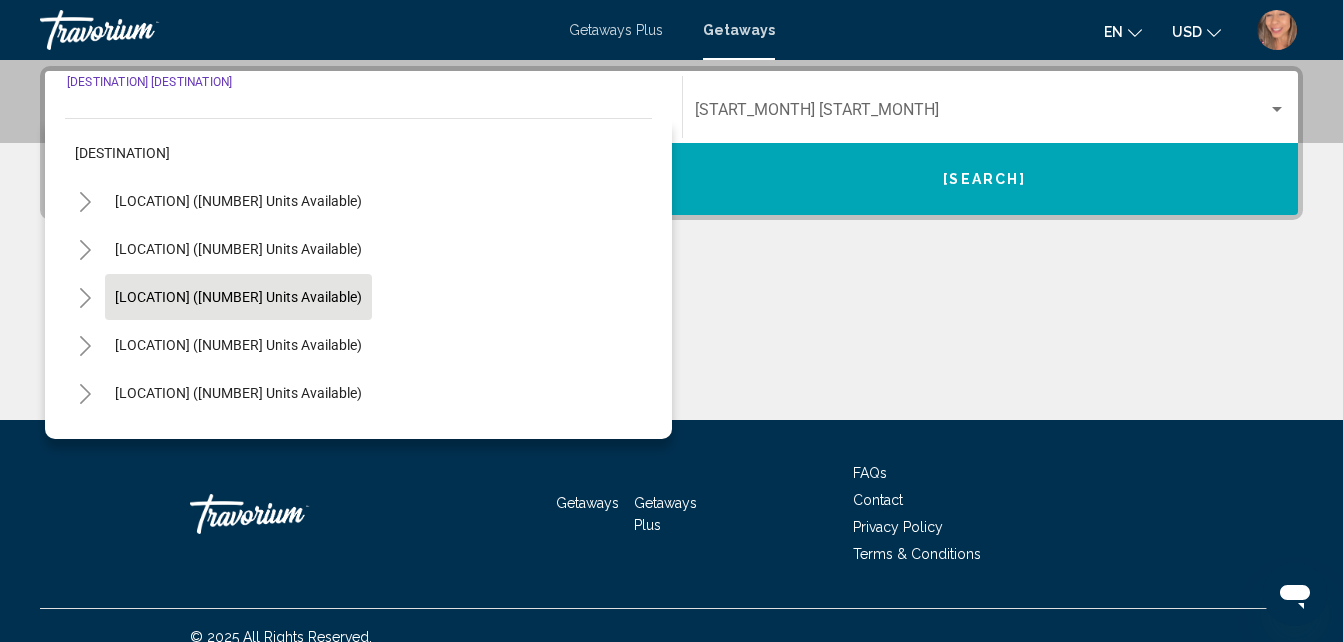 scroll, scrollTop: 458, scrollLeft: 0, axis: vertical 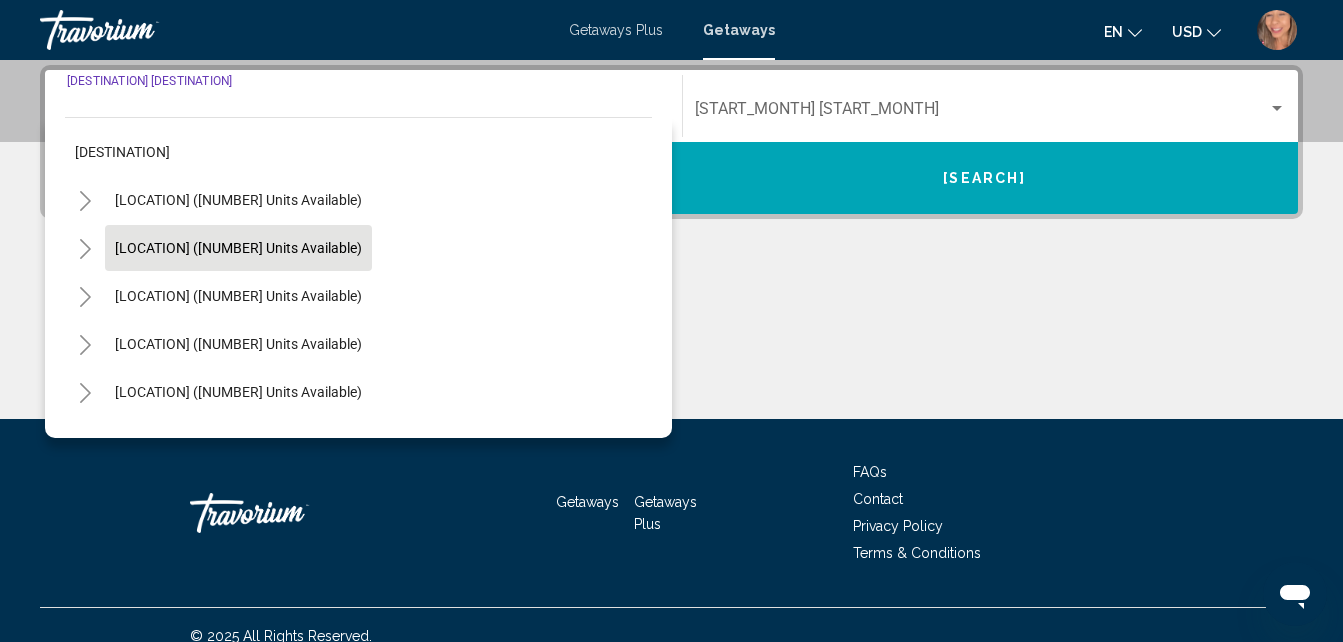 click on "Mexico (43,639 units available)" at bounding box center [238, 200] 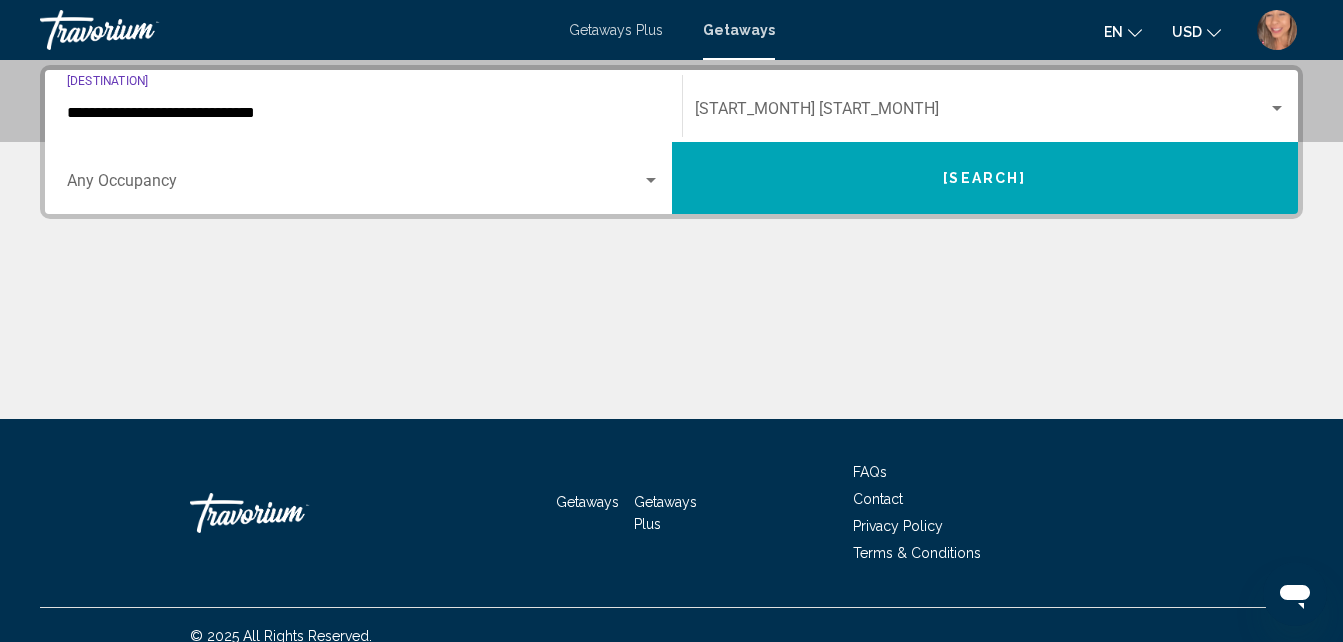 click at bounding box center (354, 185) 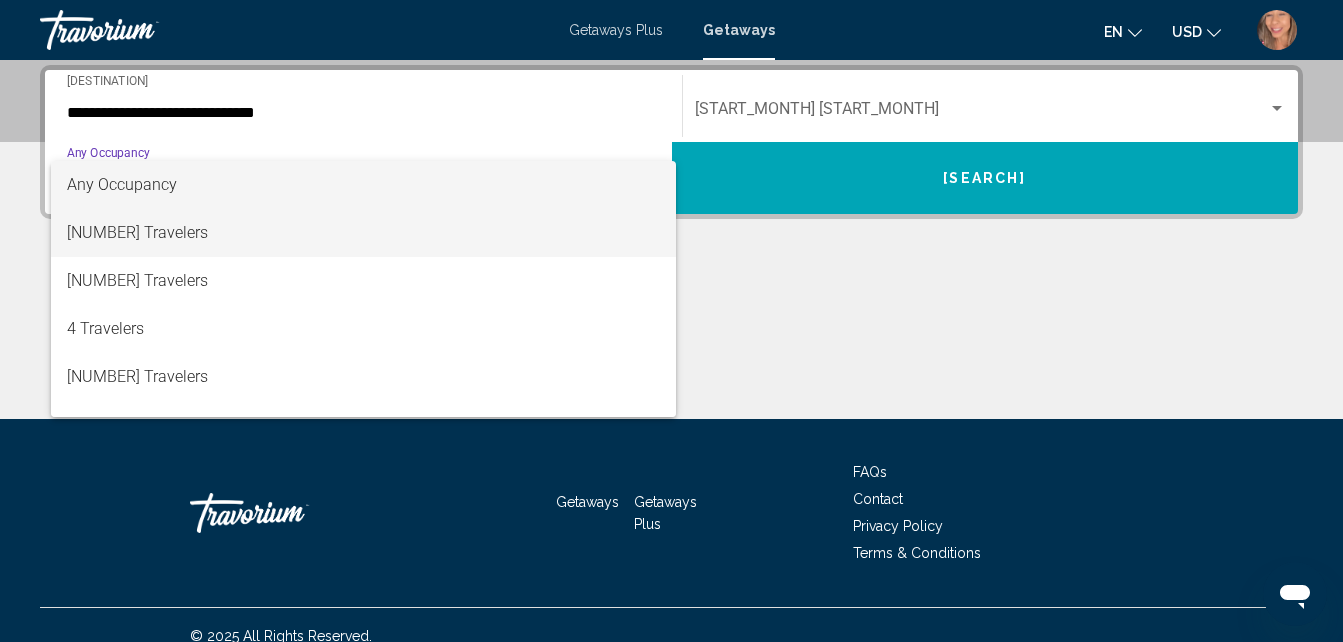 click on "2 Travelers" at bounding box center (363, 233) 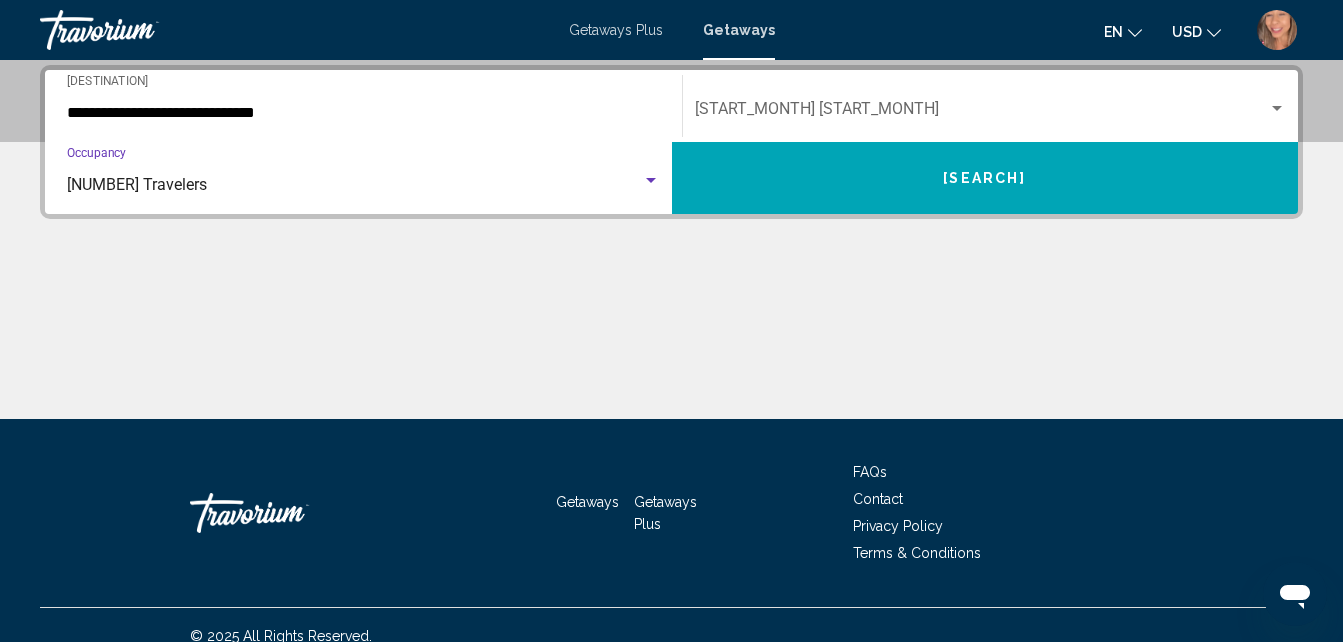 click on "Start Month All Start Months" at bounding box center [991, 106] 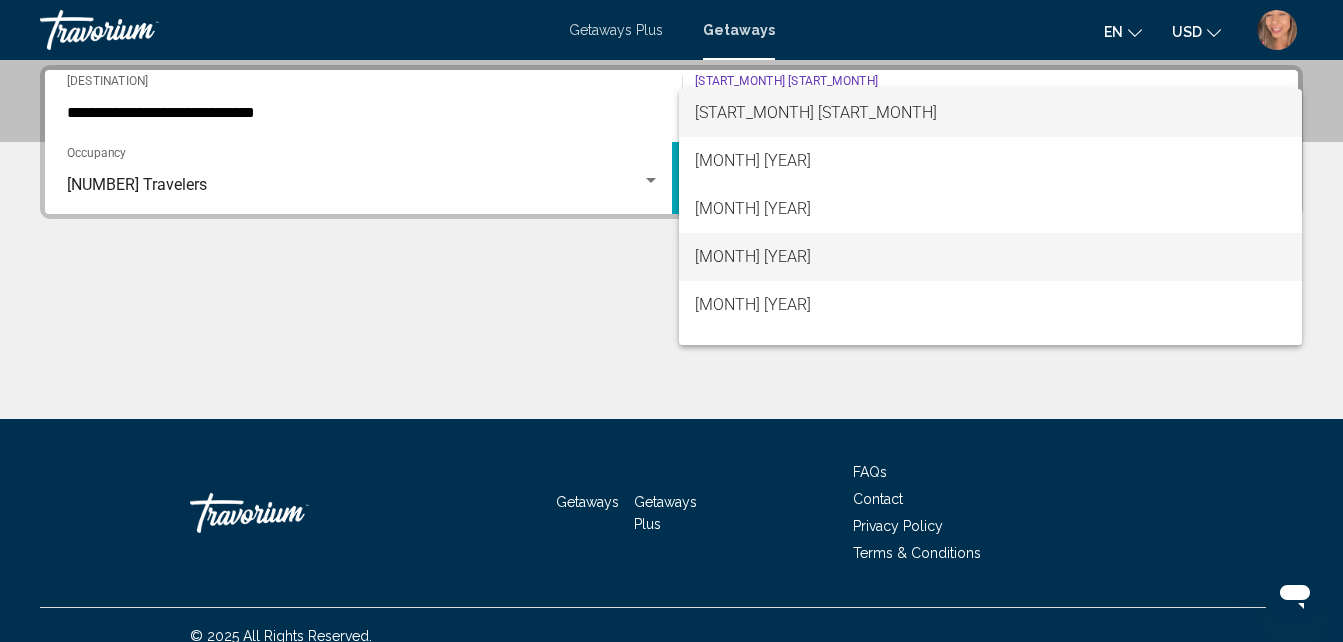 click on "September 2025" at bounding box center [991, 257] 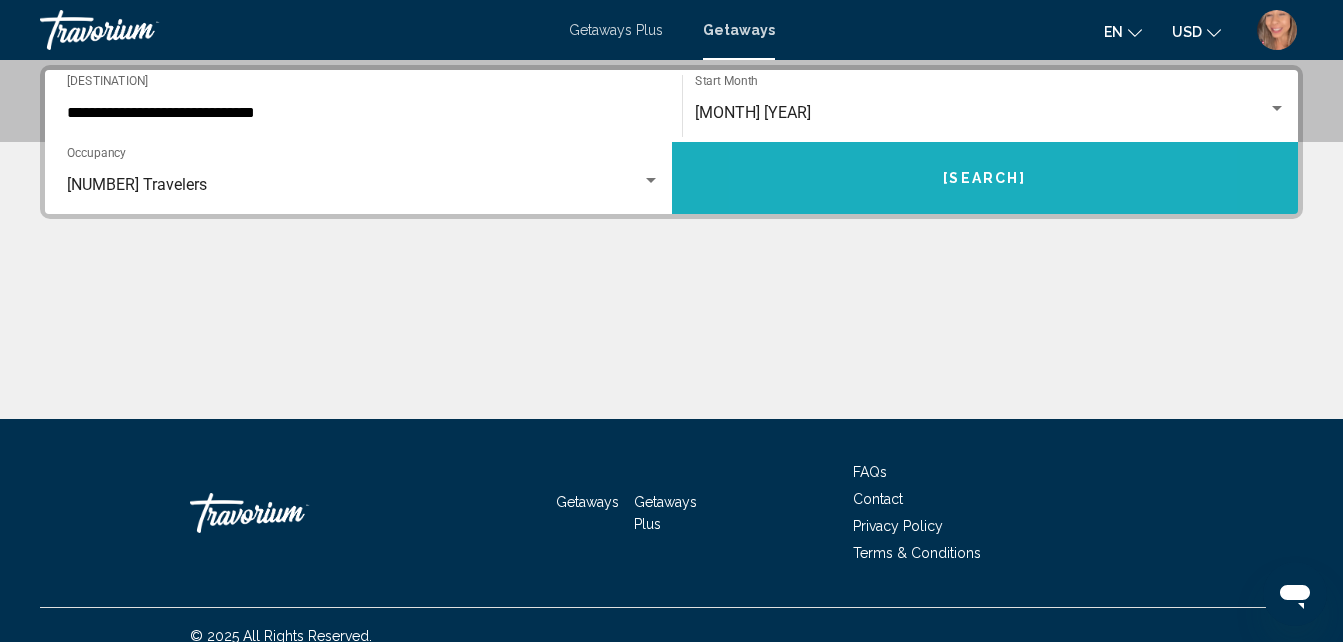 click on "Search" at bounding box center (985, 178) 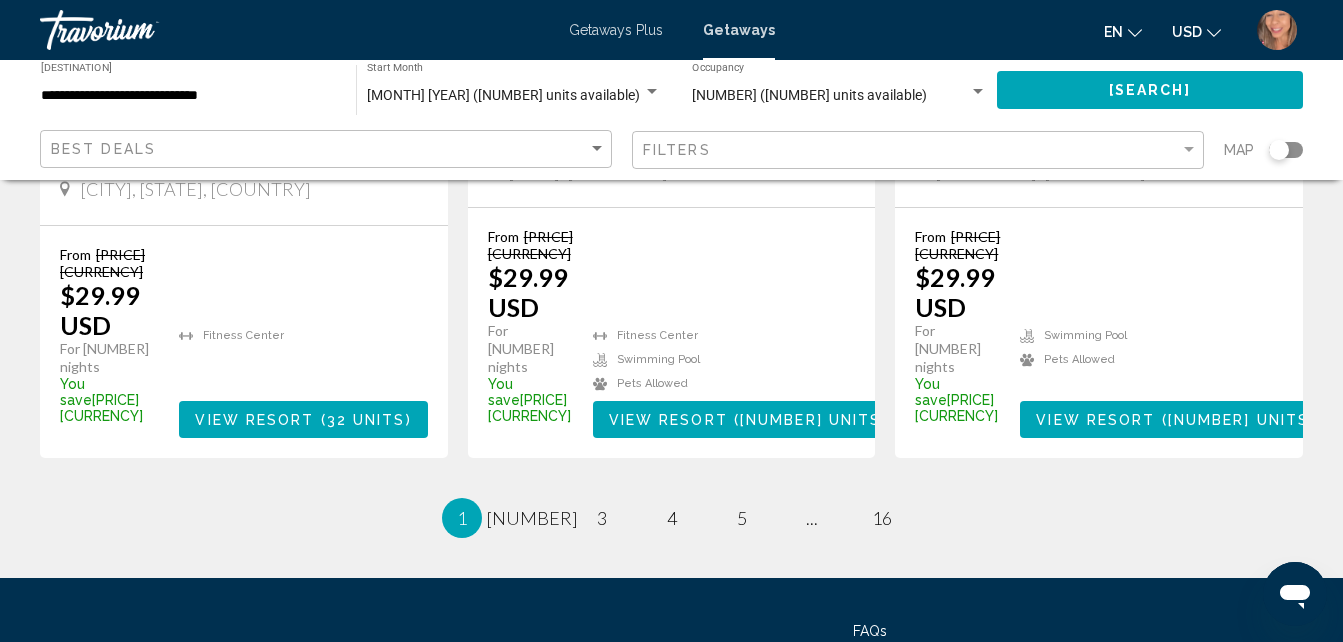 scroll, scrollTop: 2863, scrollLeft: 0, axis: vertical 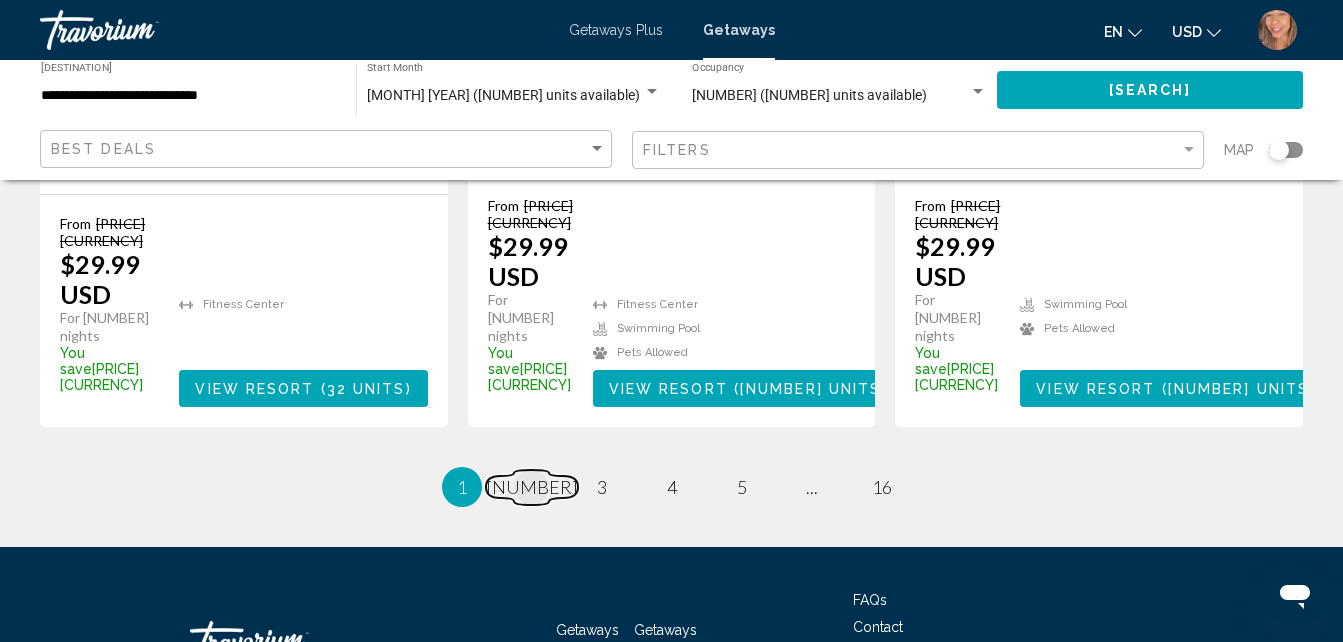click on "page  2" at bounding box center [531, 487] 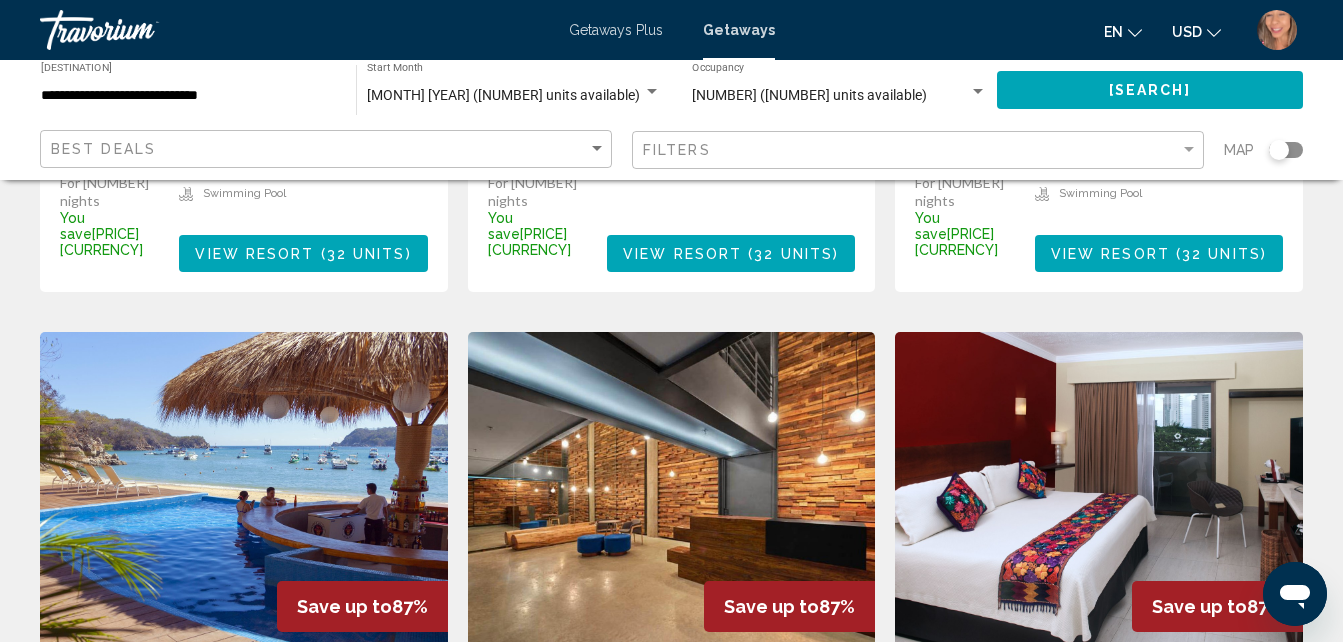 scroll, scrollTop: 2200, scrollLeft: 0, axis: vertical 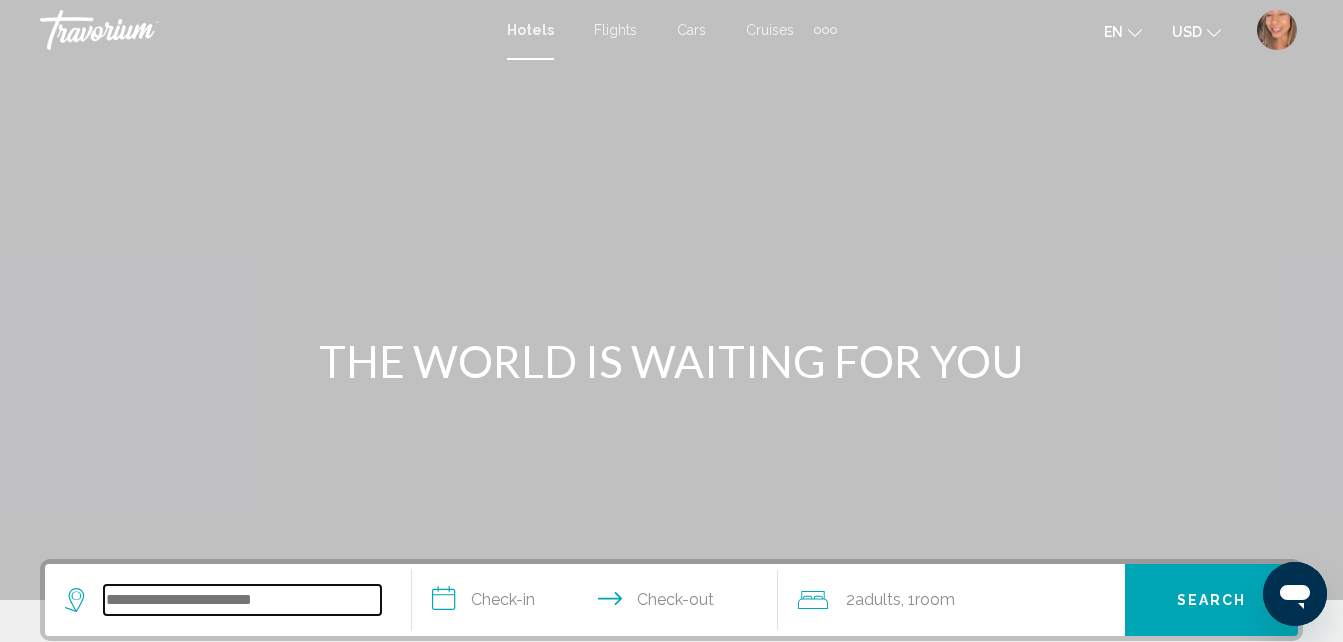 click at bounding box center [242, 600] 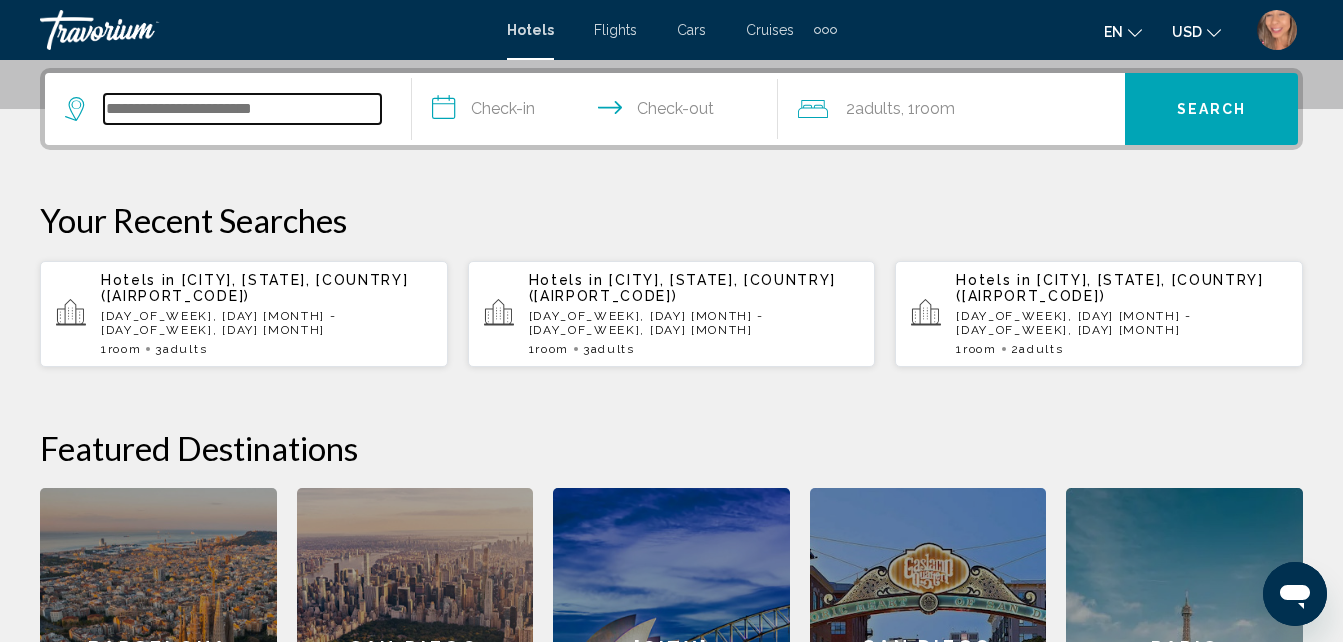 scroll, scrollTop: 494, scrollLeft: 0, axis: vertical 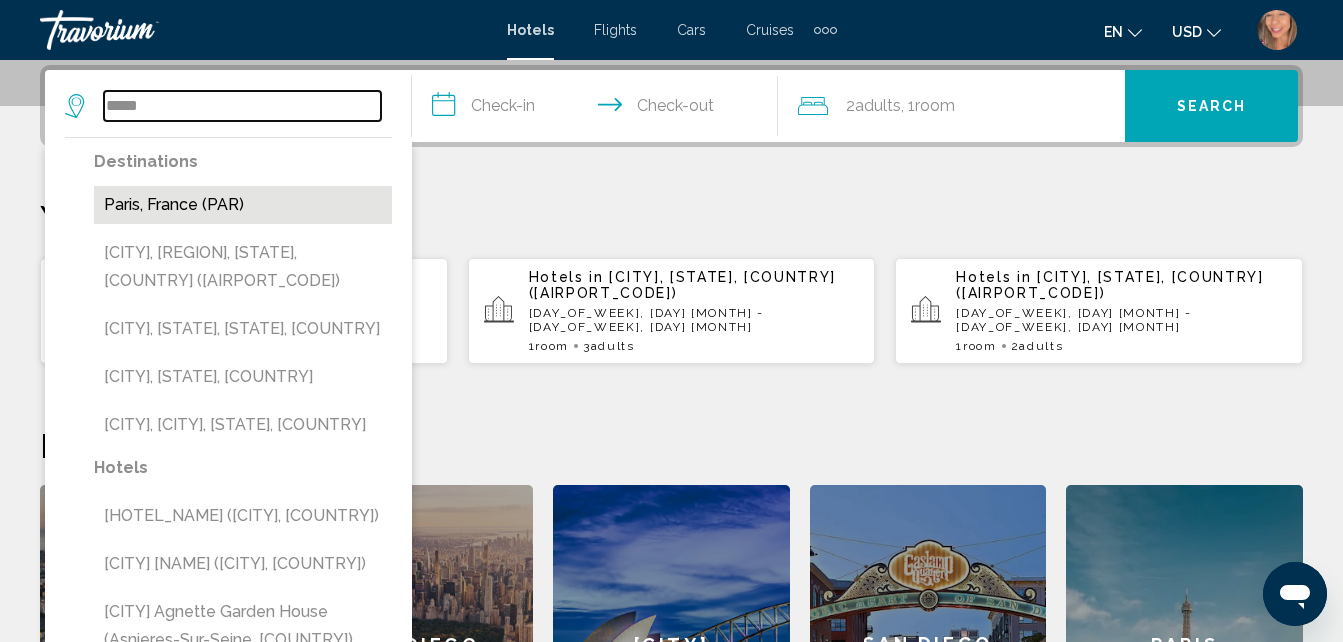 type on "*****" 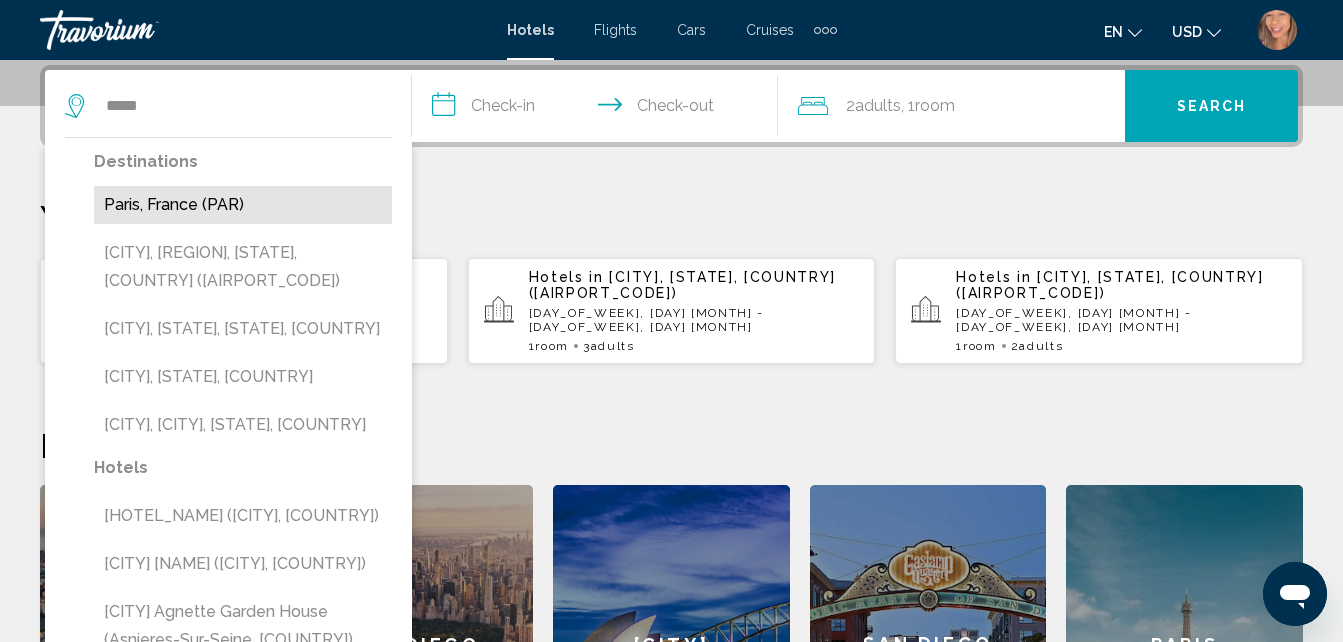 click on "Paris, France (PAR)" at bounding box center [243, 205] 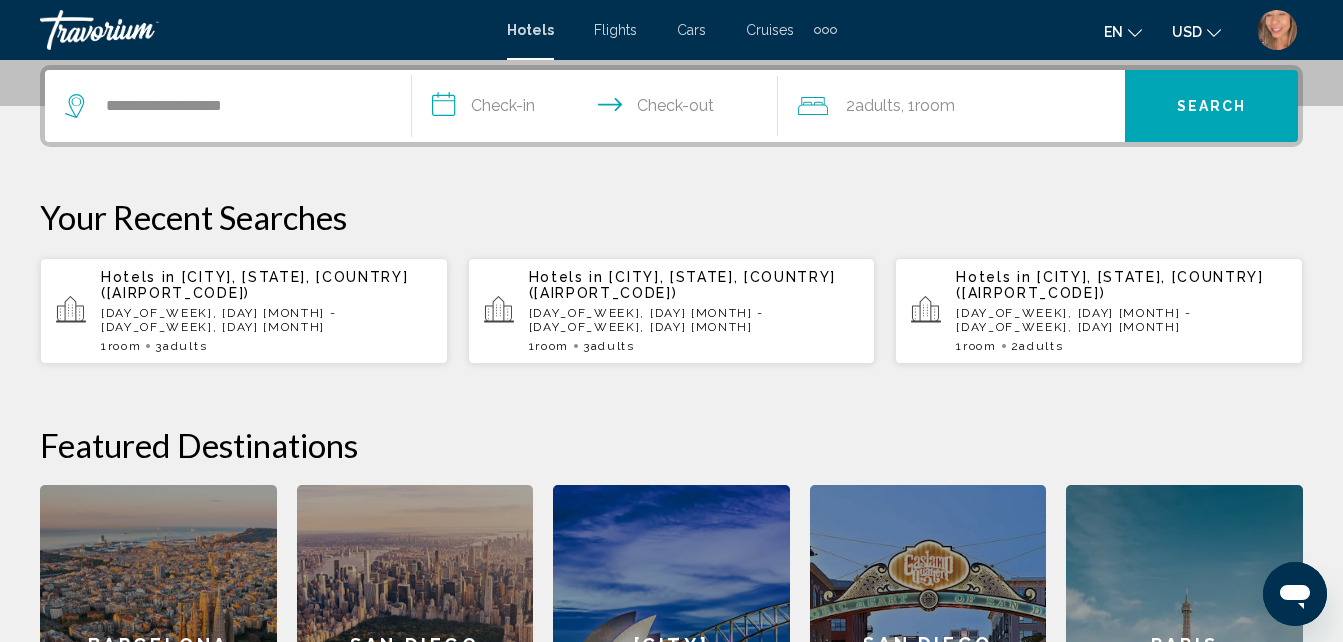 click on "**********" at bounding box center (599, 109) 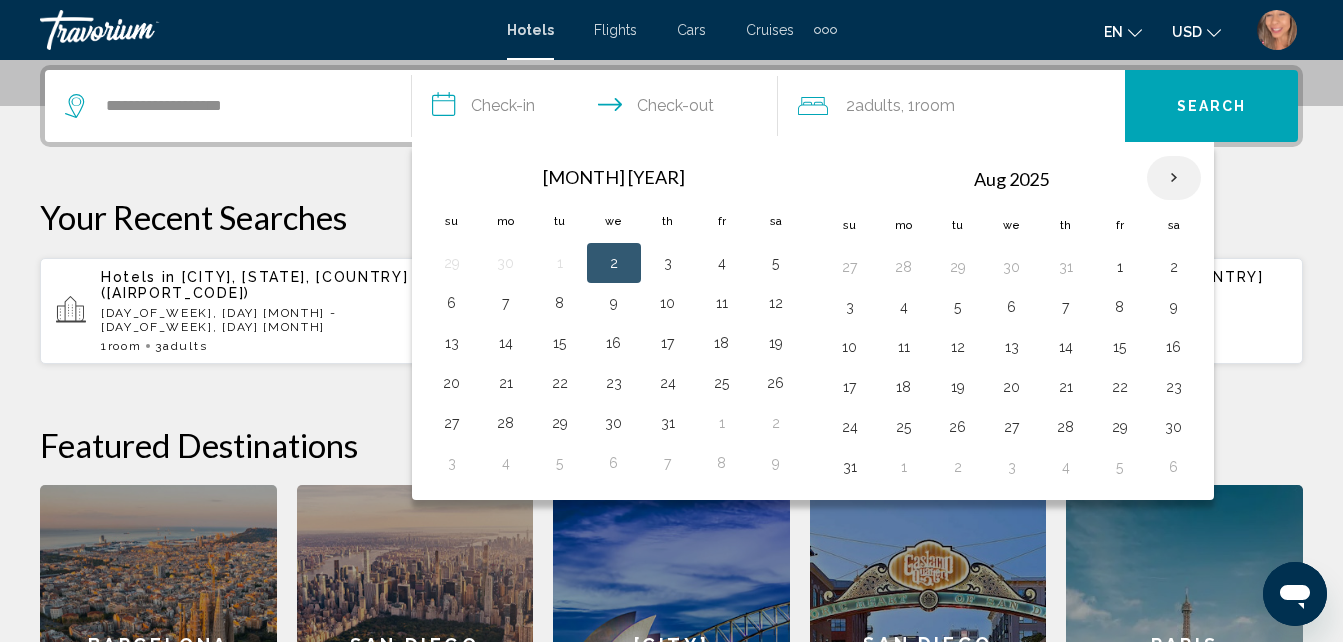 click at bounding box center [1174, 178] 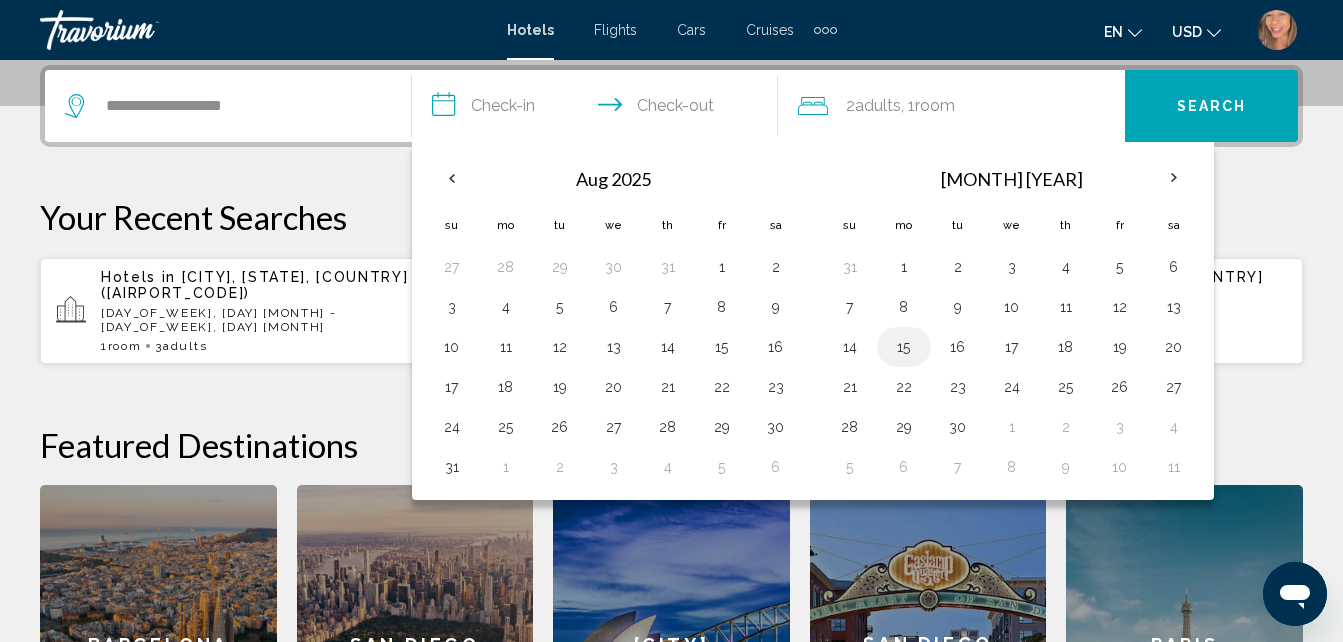 click on "15" at bounding box center (904, 347) 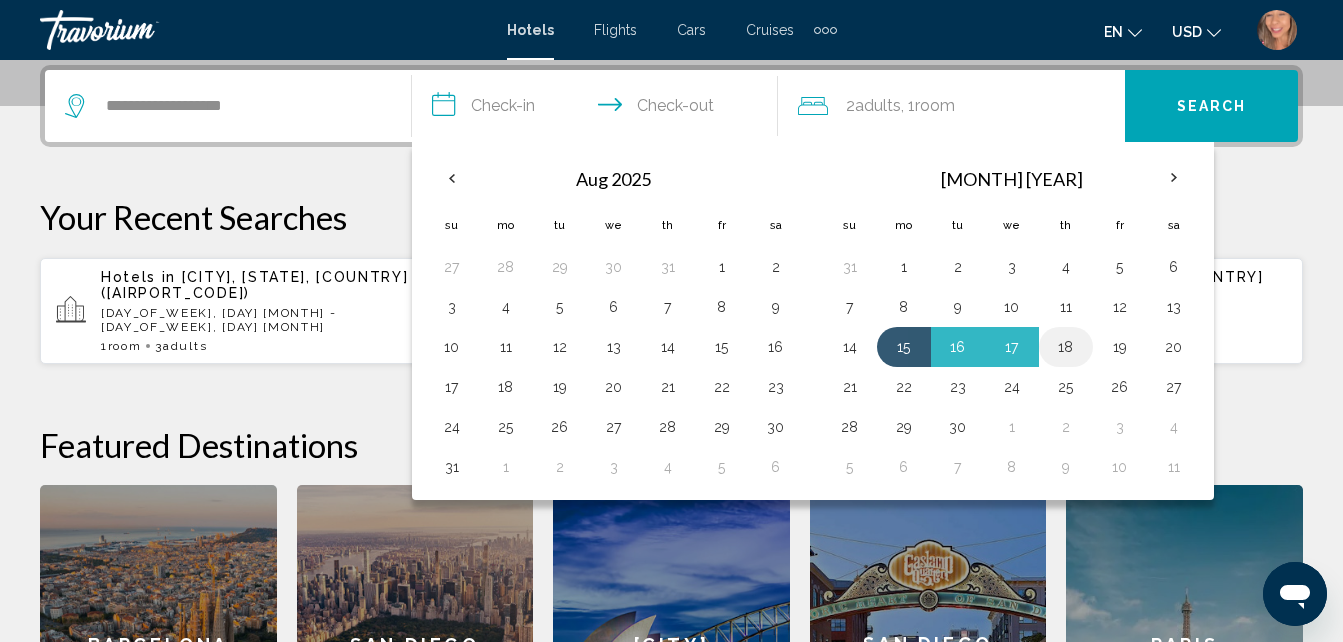 click on "18" at bounding box center [1066, 347] 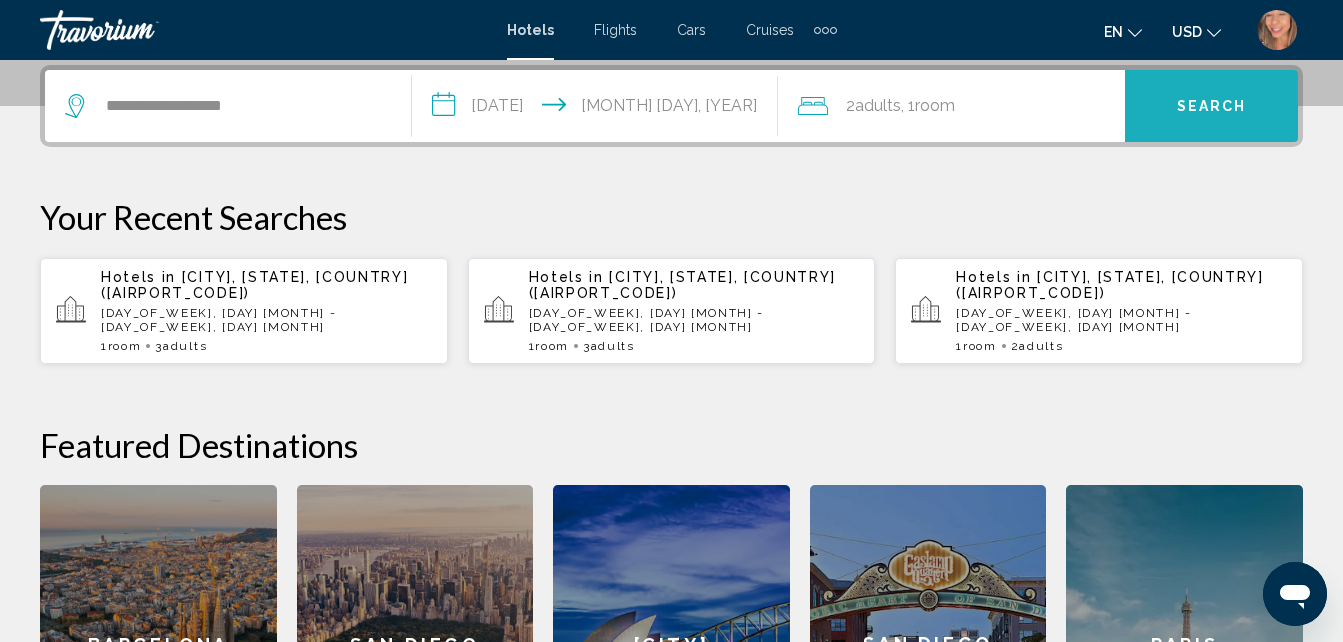click on "Search" at bounding box center [1212, 107] 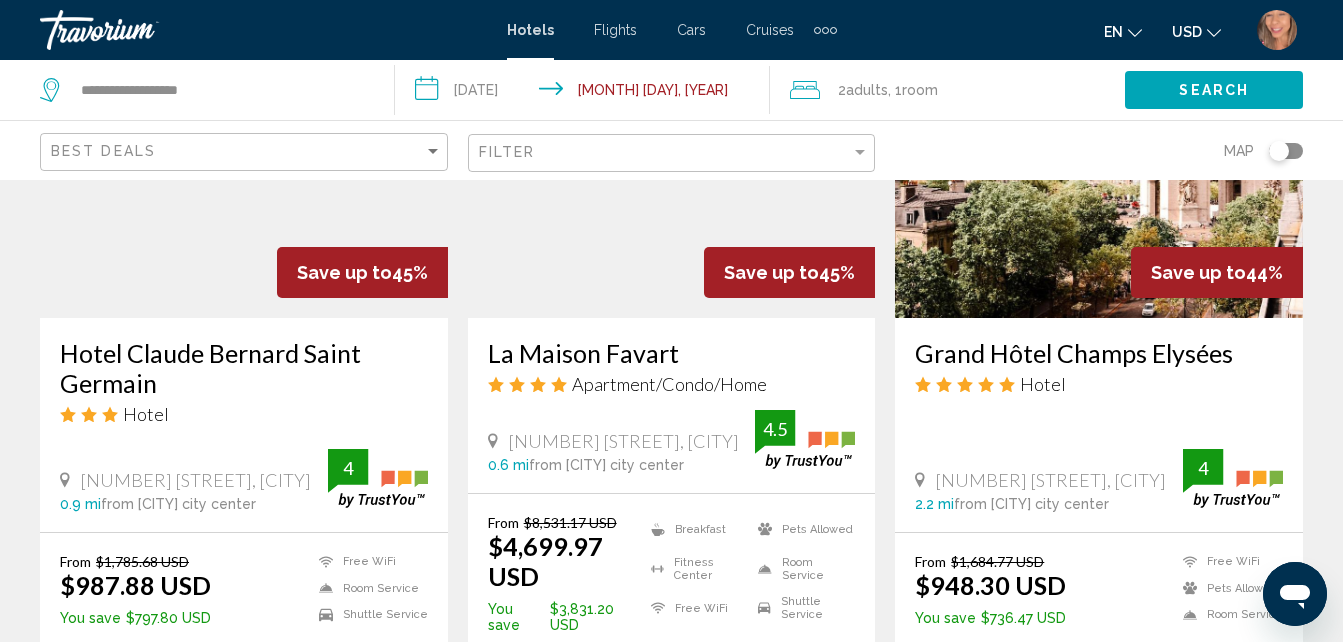 scroll, scrollTop: 1100, scrollLeft: 0, axis: vertical 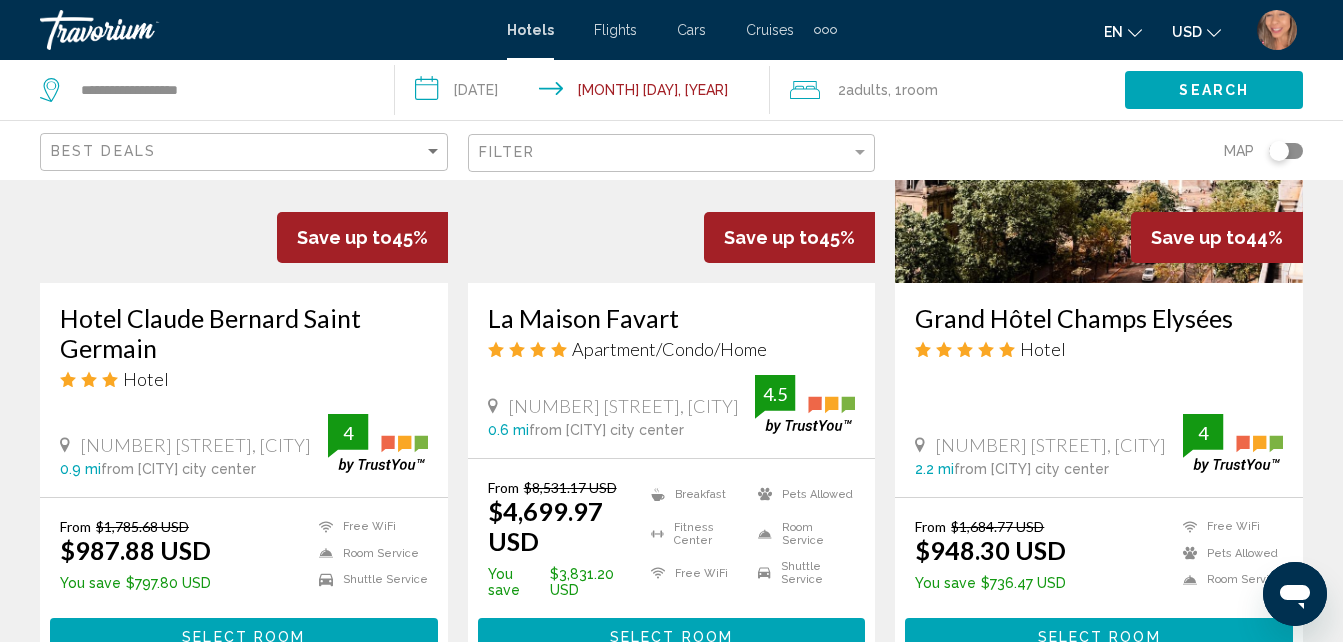 click on "Select Room" at bounding box center (671, 638) 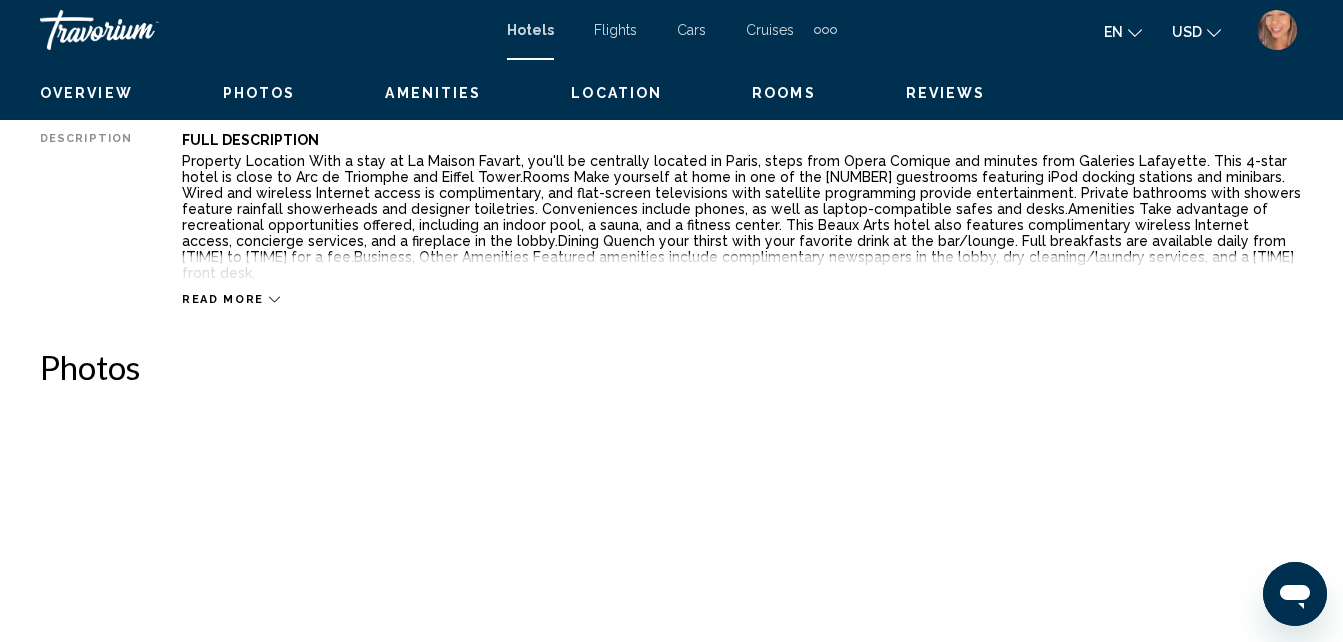 scroll, scrollTop: 214, scrollLeft: 0, axis: vertical 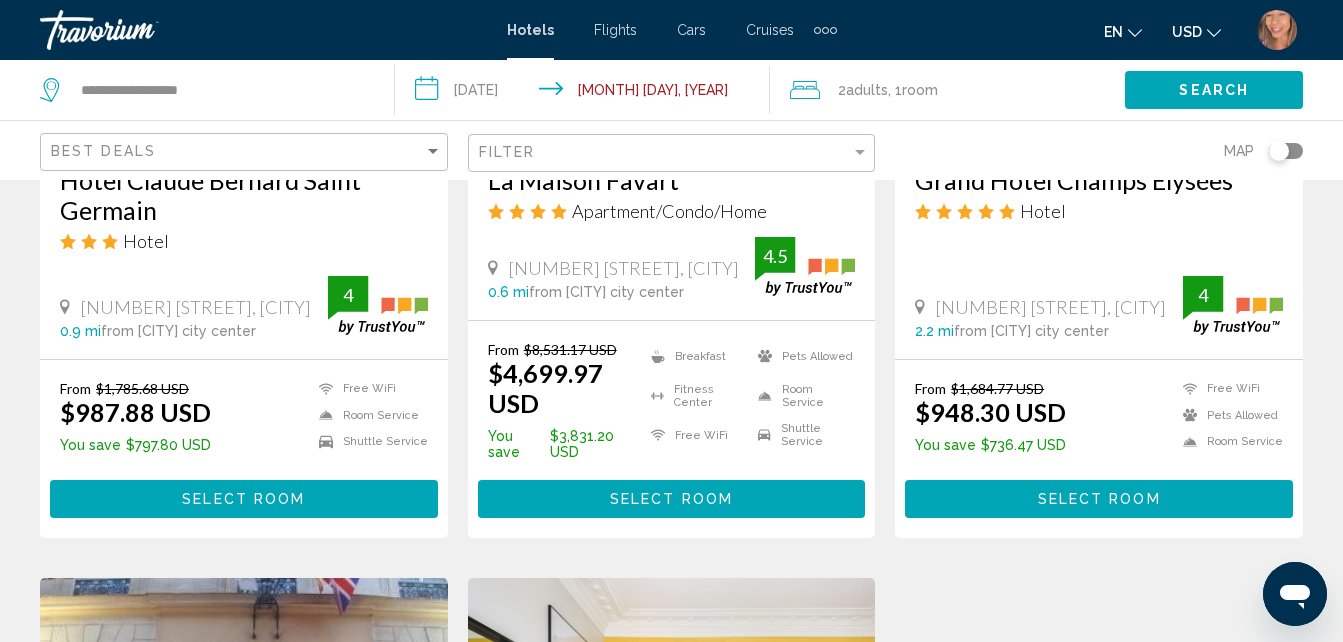 click on "Select Room" at bounding box center (671, 500) 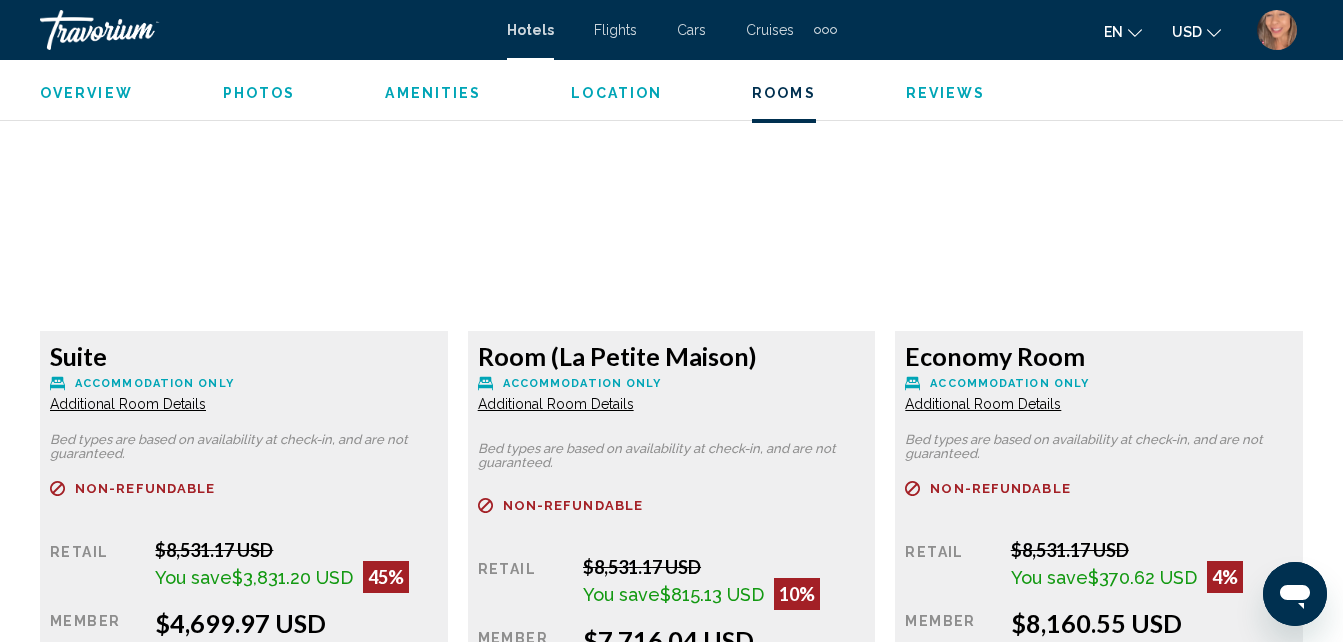 scroll, scrollTop: 3414, scrollLeft: 0, axis: vertical 